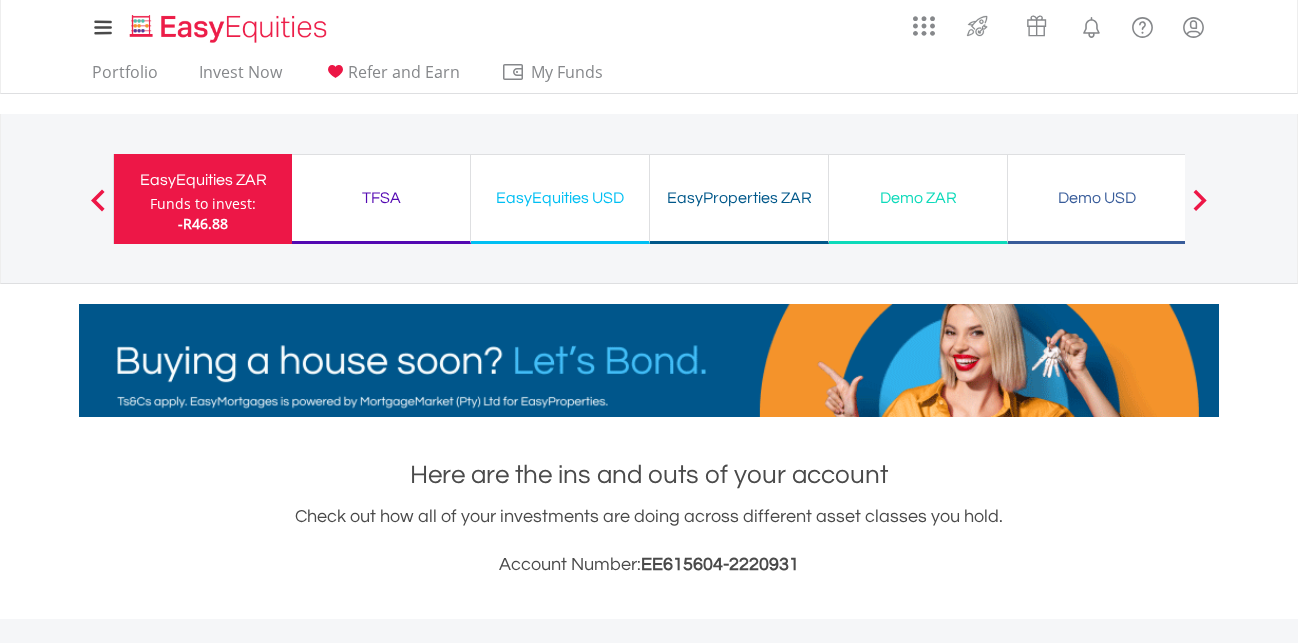 scroll, scrollTop: 0, scrollLeft: 0, axis: both 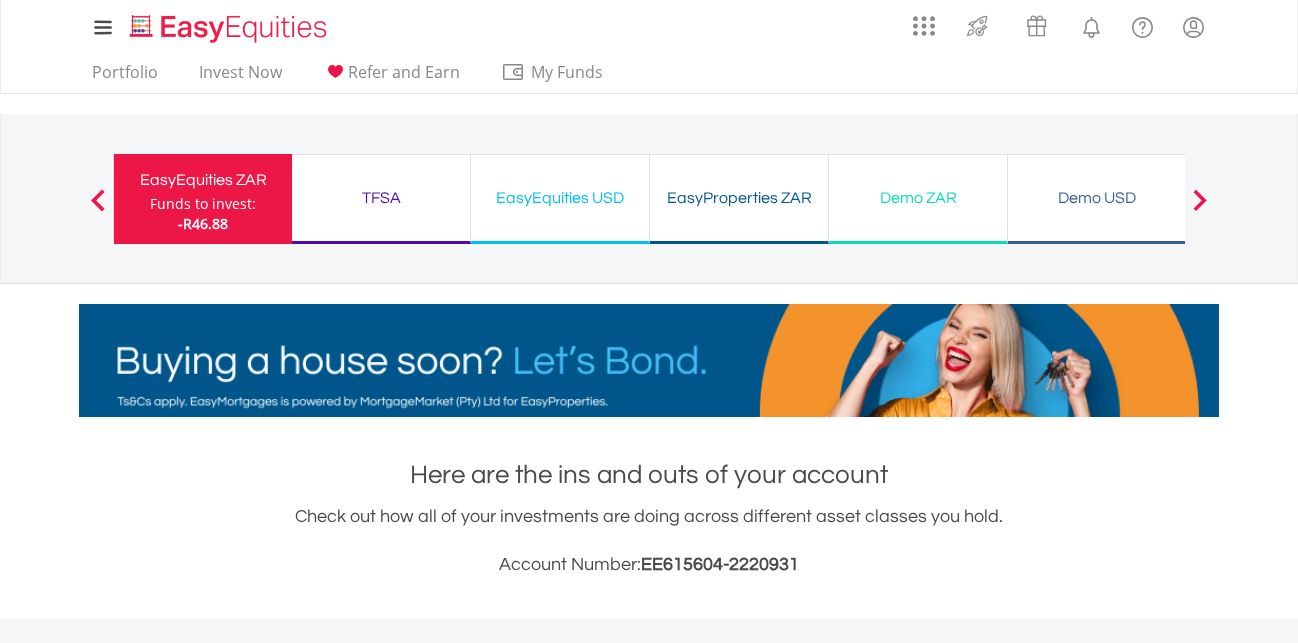 click on "-R46.88" at bounding box center (203, 223) 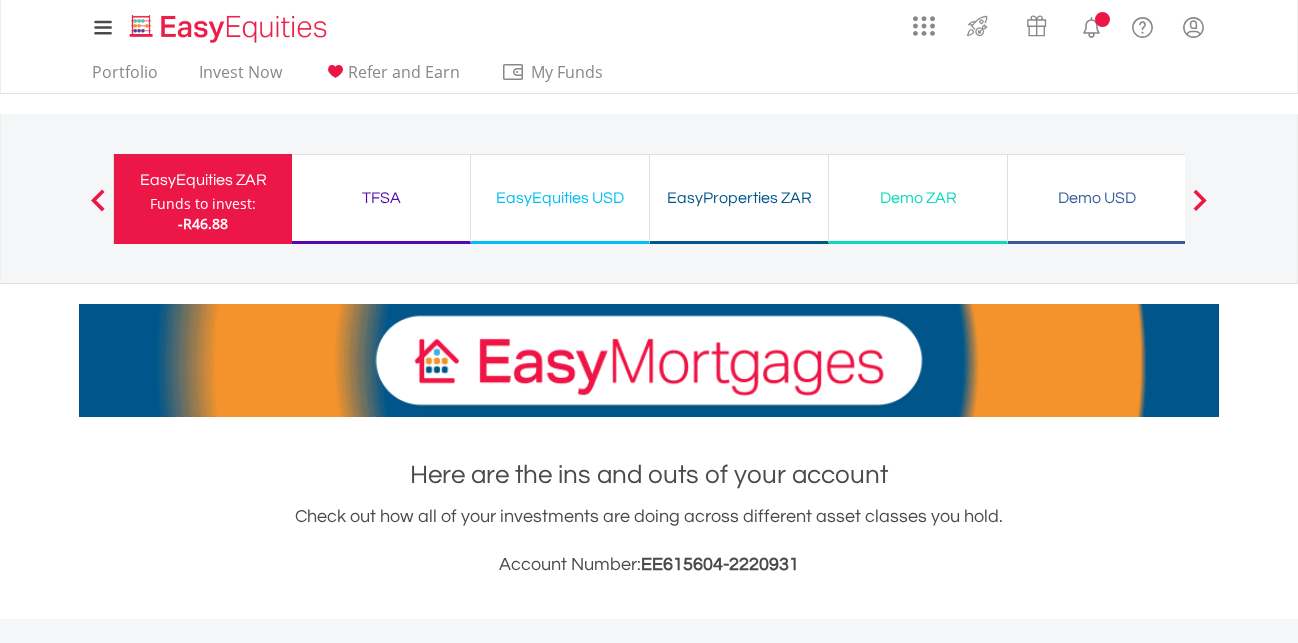 scroll, scrollTop: 102, scrollLeft: 0, axis: vertical 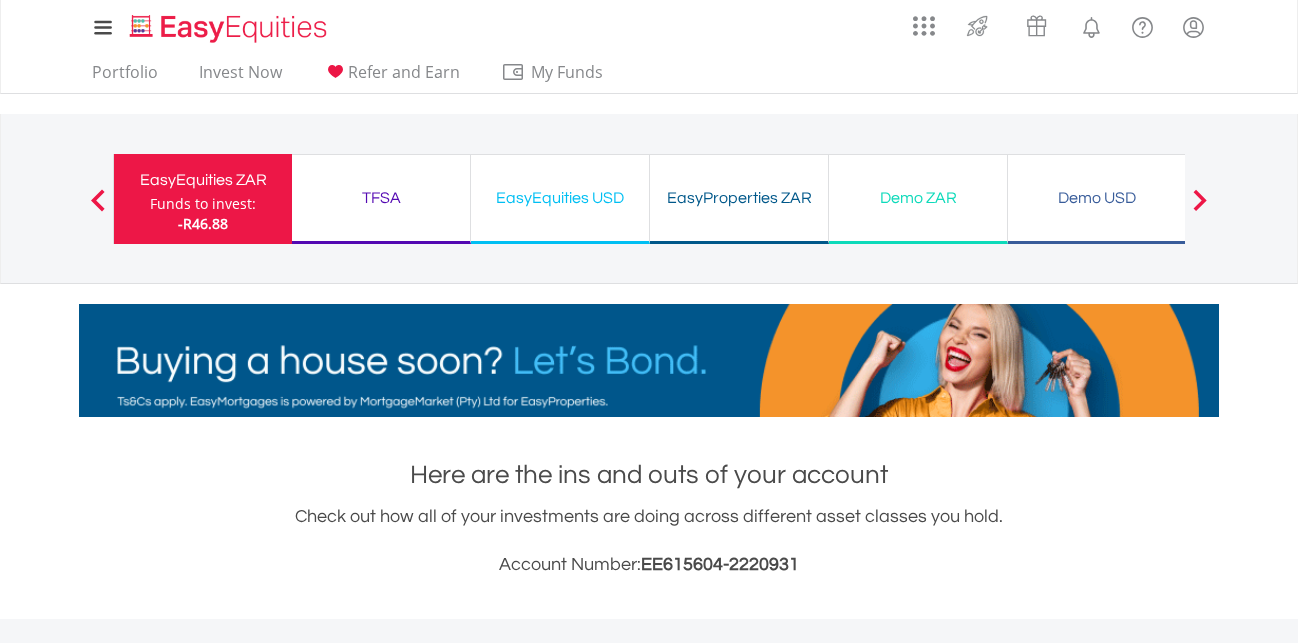 click at bounding box center (98, 200) 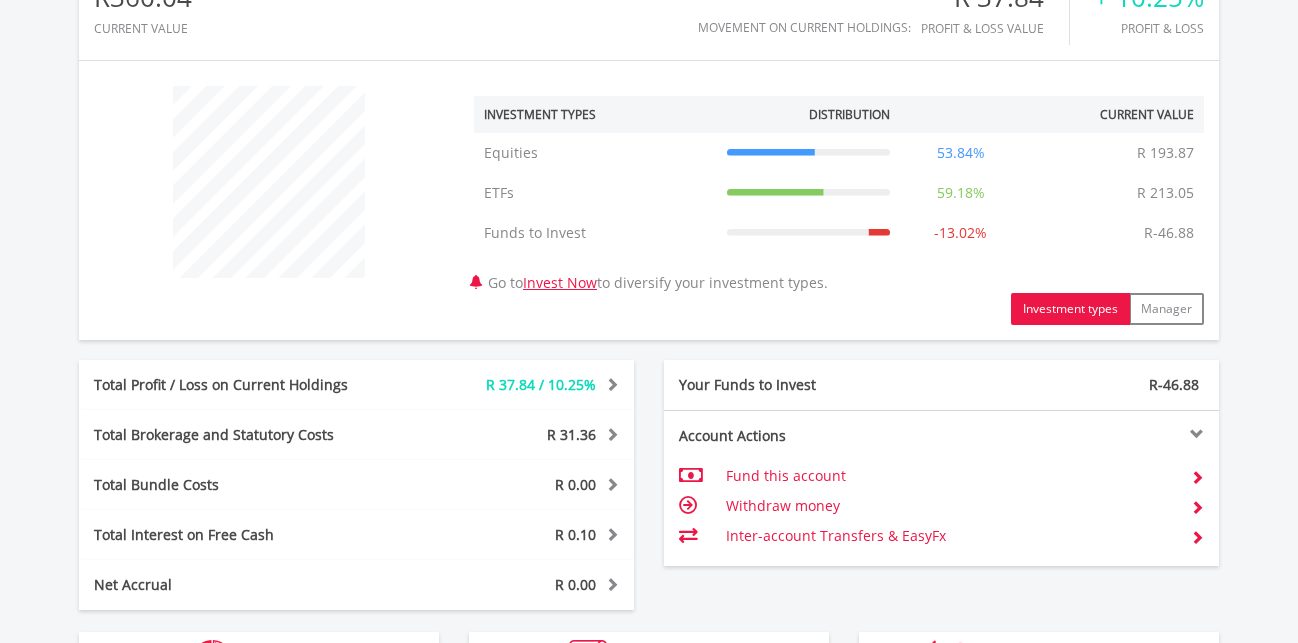 scroll, scrollTop: 680, scrollLeft: 0, axis: vertical 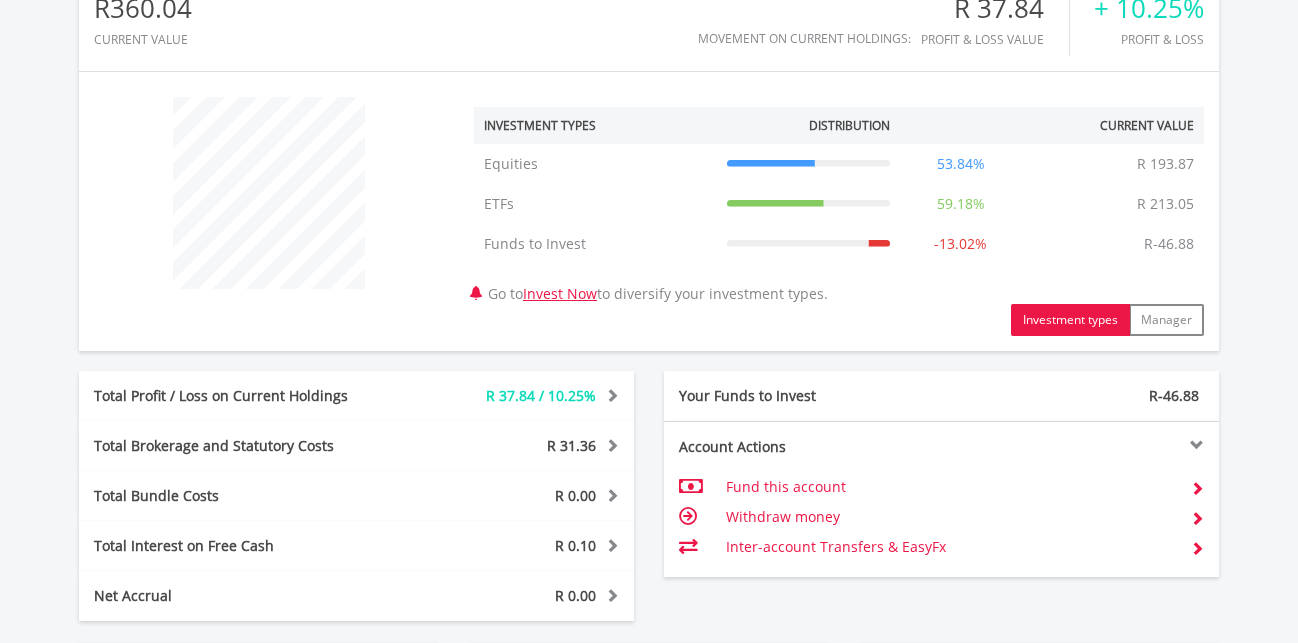 click at bounding box center (1081, 445) 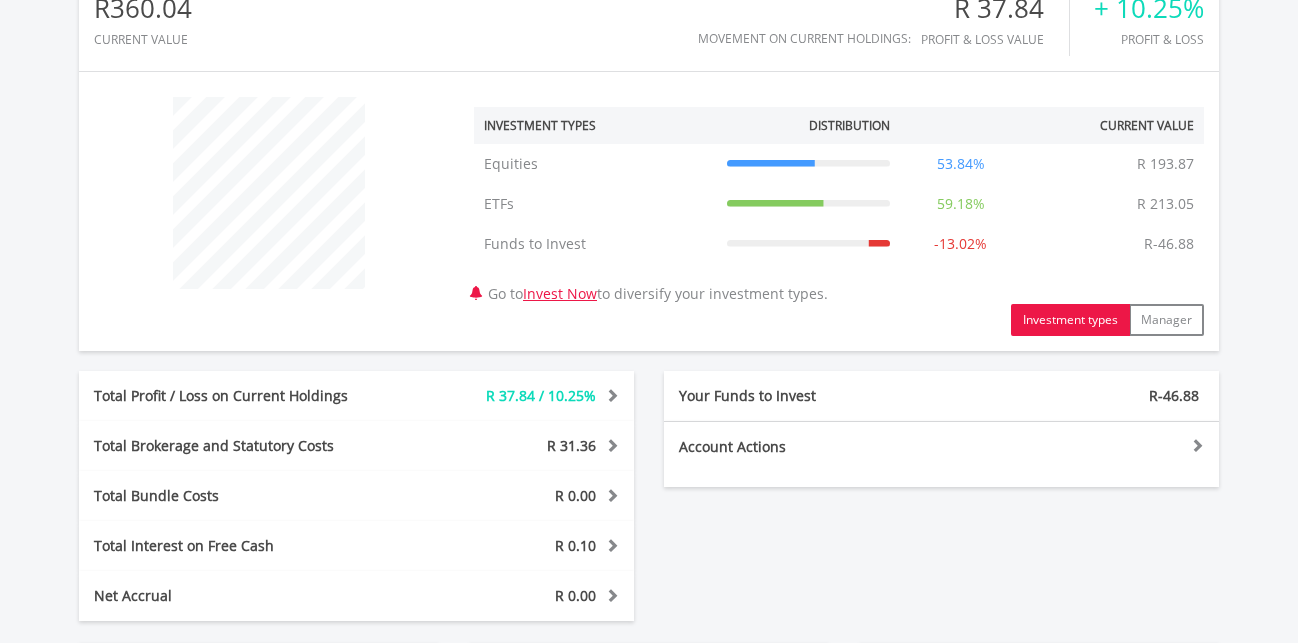 click at bounding box center [1081, 445] 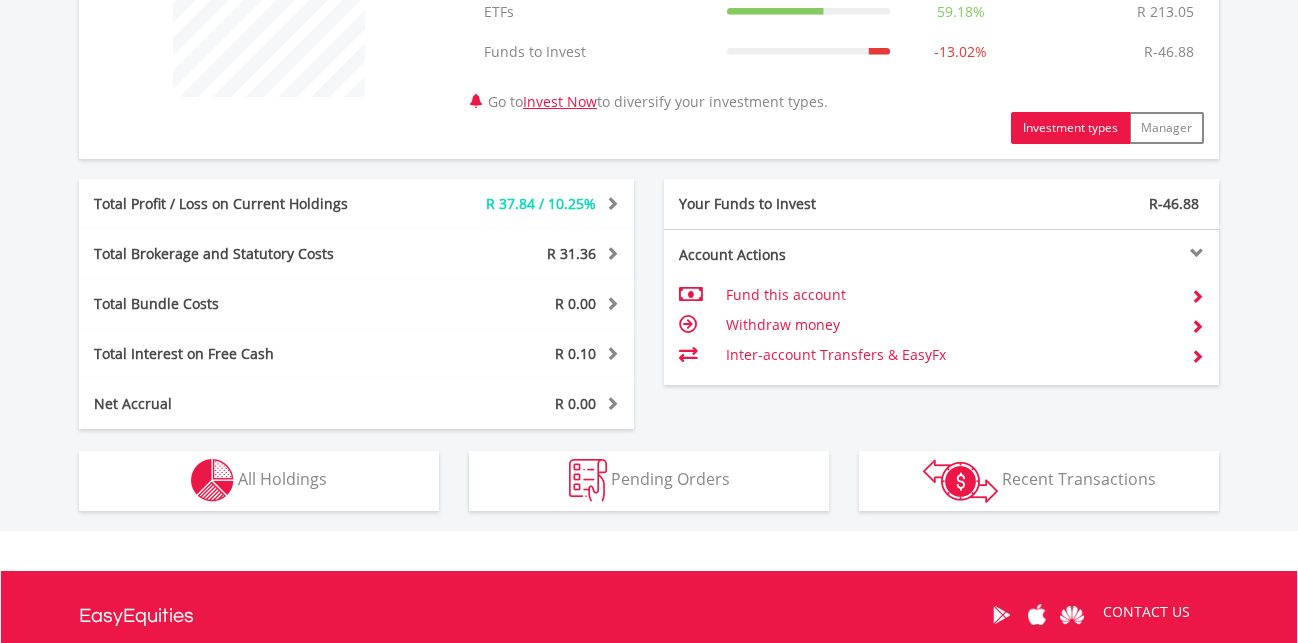 scroll, scrollTop: 986, scrollLeft: 0, axis: vertical 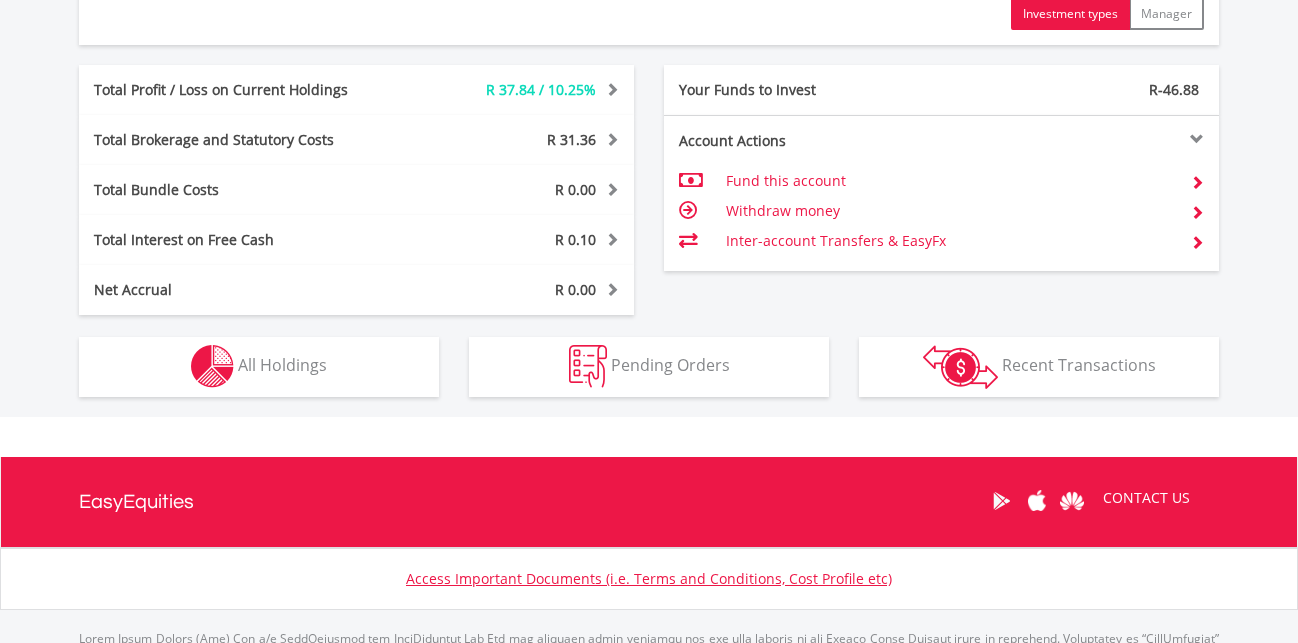 click on "R 37.84 / 10.25%" at bounding box center [541, 89] 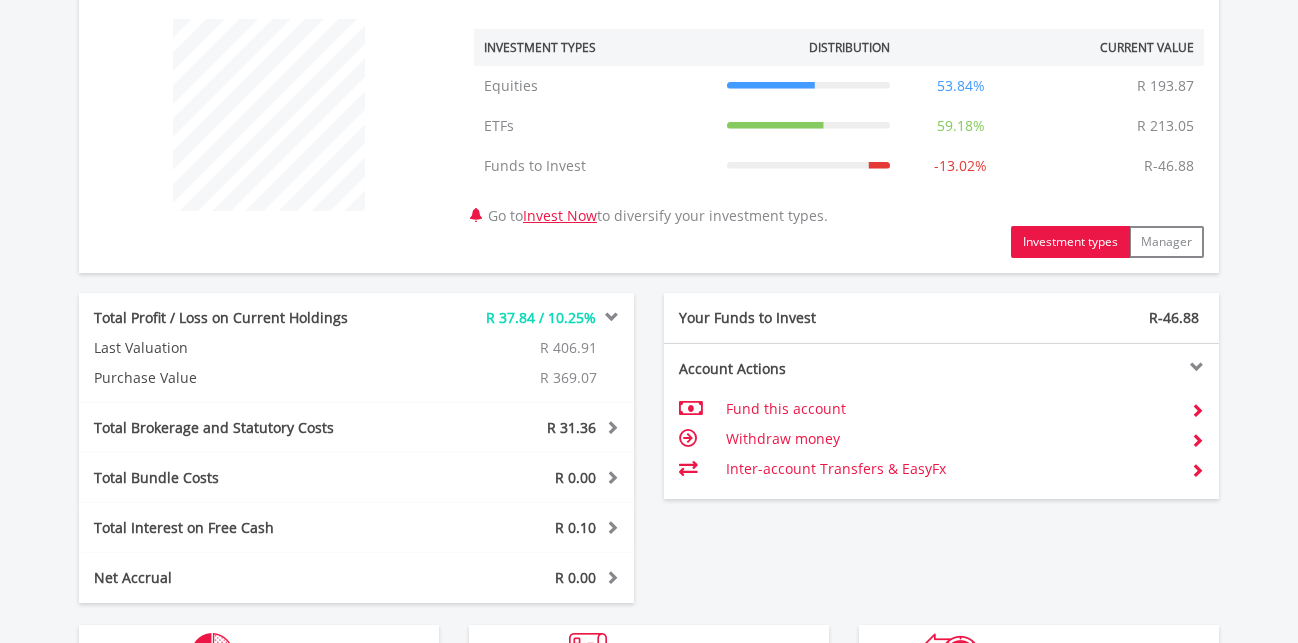 scroll, scrollTop: 680, scrollLeft: 0, axis: vertical 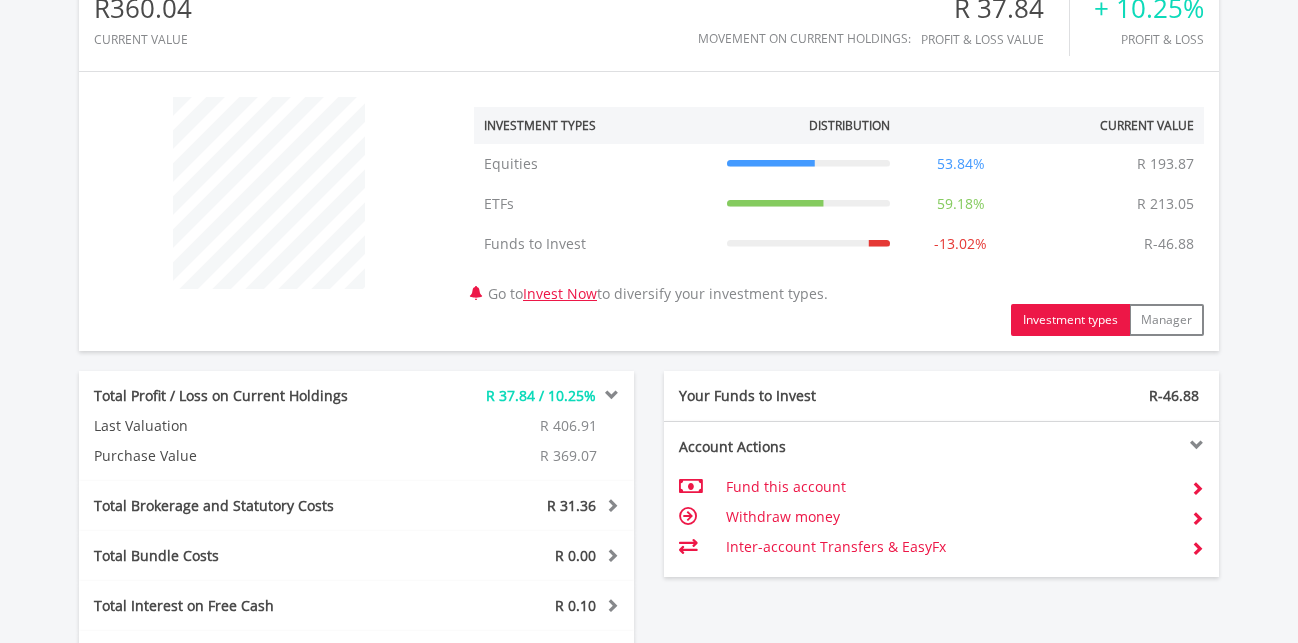 click at bounding box center (1081, 445) 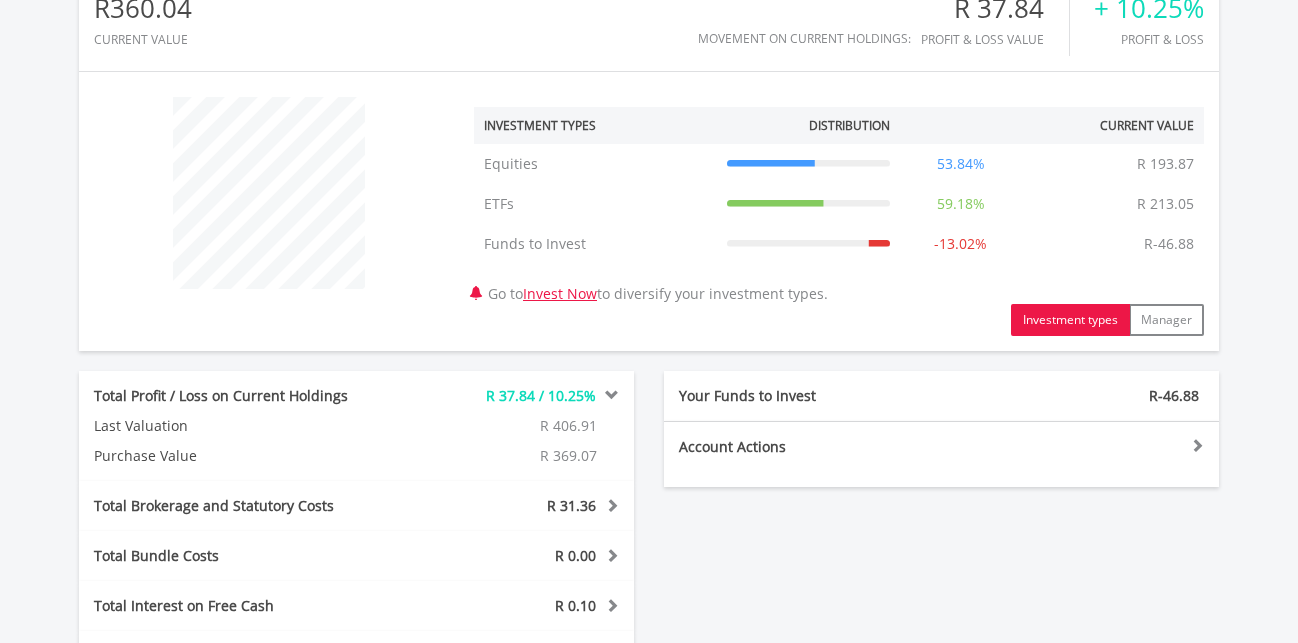 click at bounding box center [1081, 445] 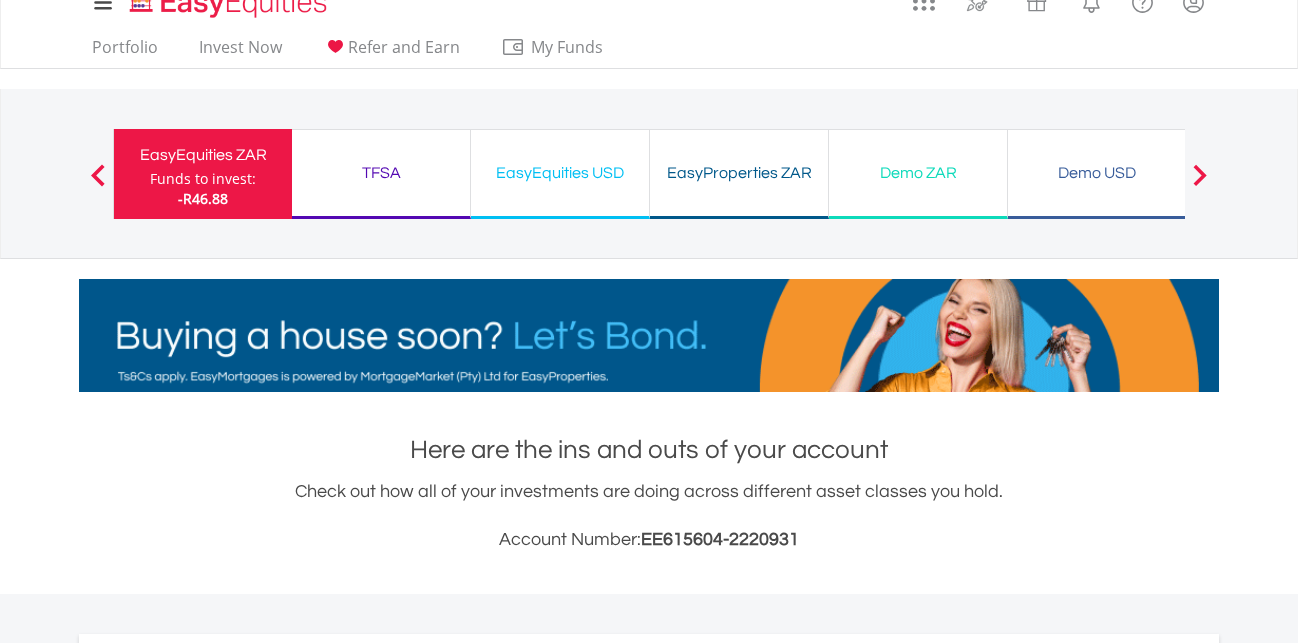 scroll, scrollTop: 0, scrollLeft: 0, axis: both 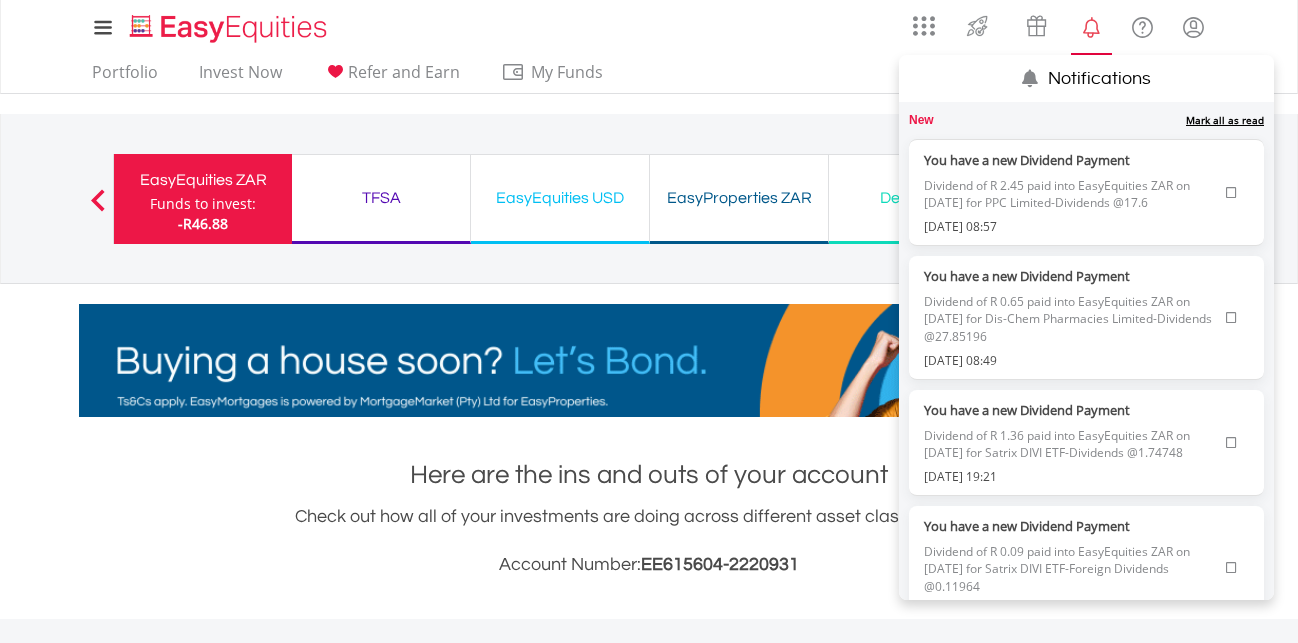 click at bounding box center (1091, 27) 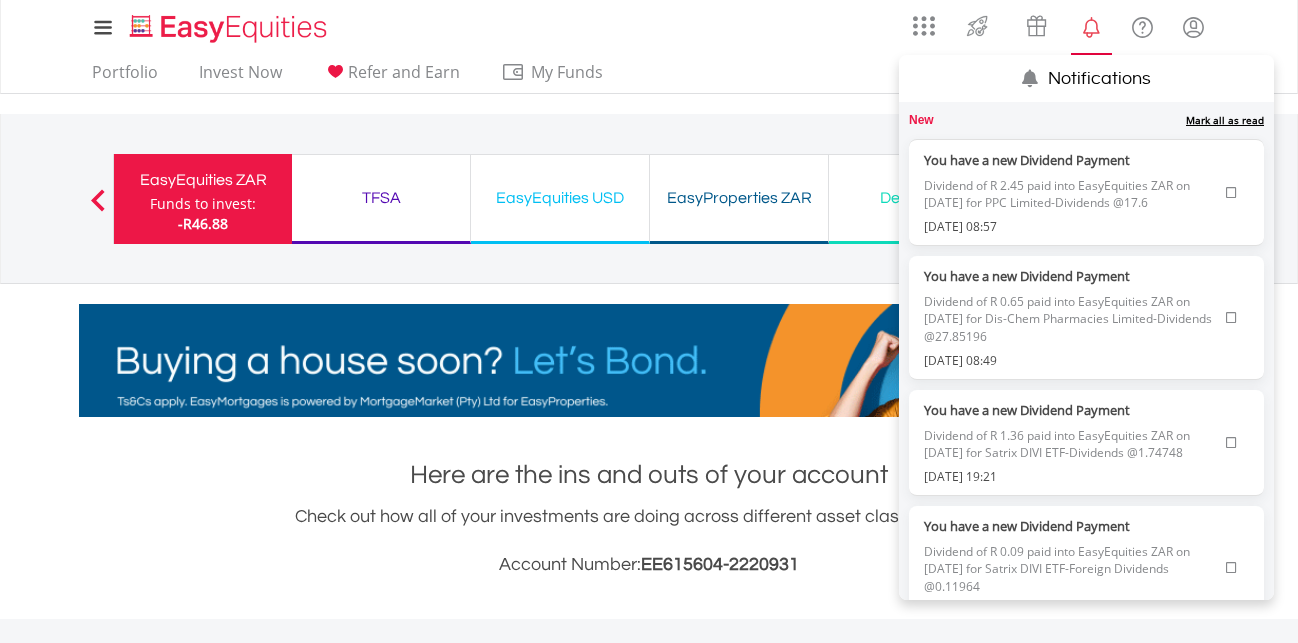click at bounding box center (1091, 27) 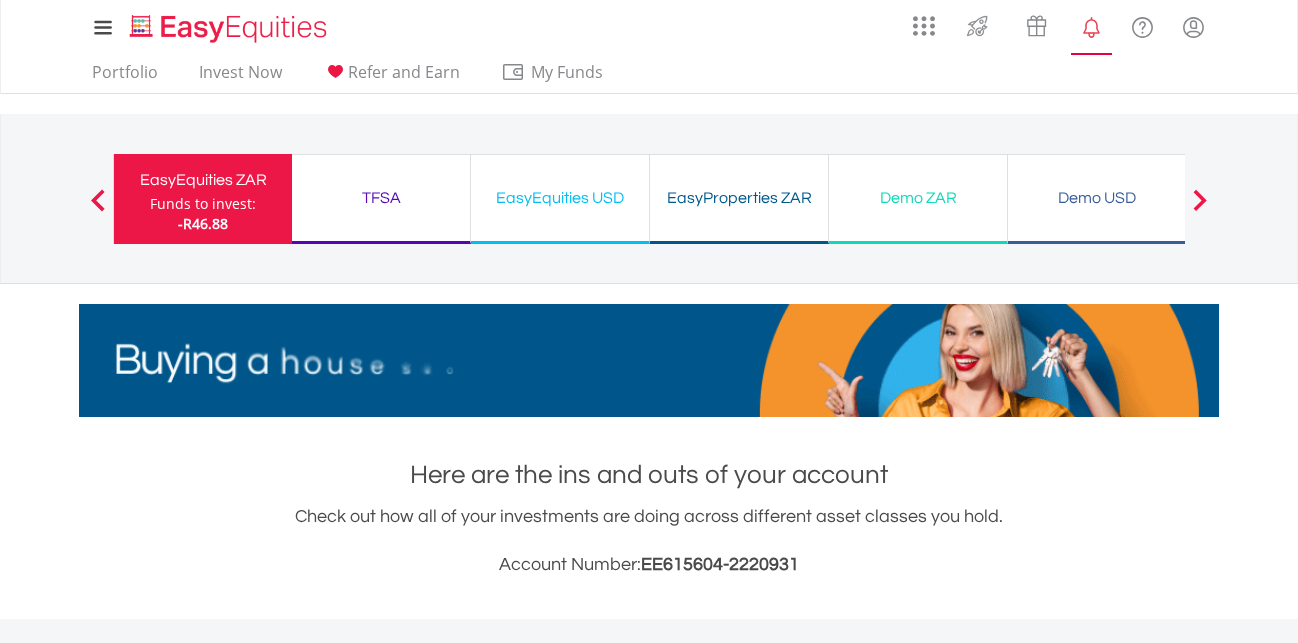 click at bounding box center (1091, 27) 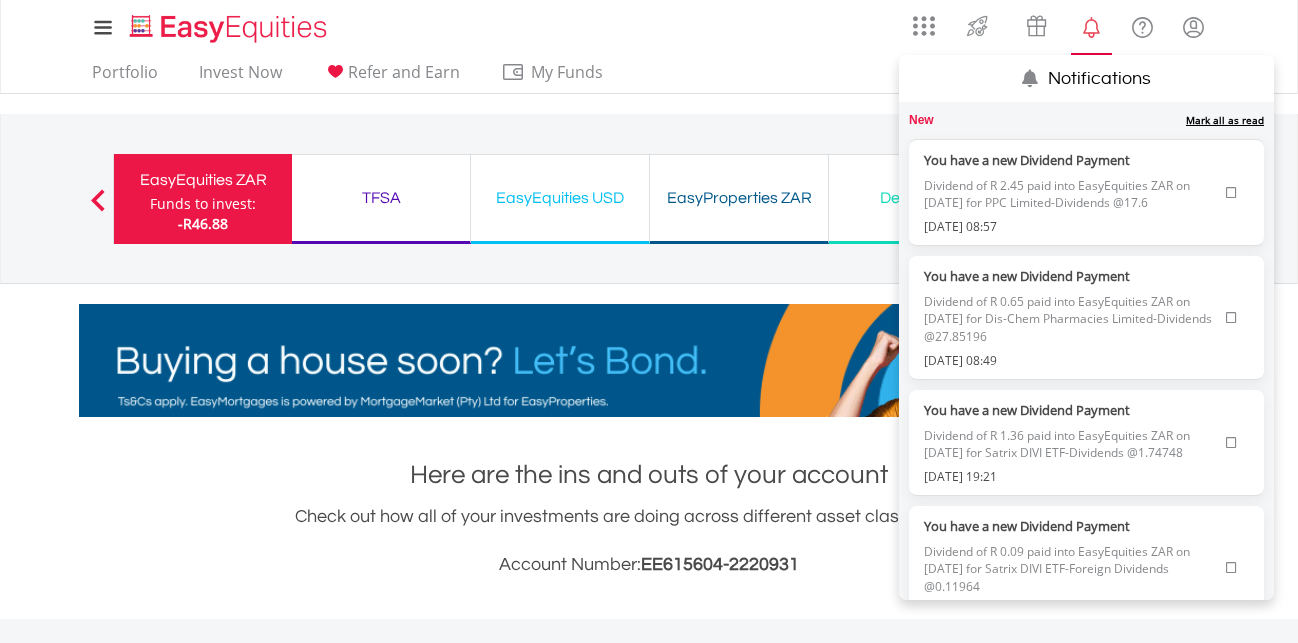 click on "Dividend of R 2.45 paid into EasyEquities ZAR on [DATE] for PPC Limited-Dividends @17.6" at bounding box center (1070, 194) 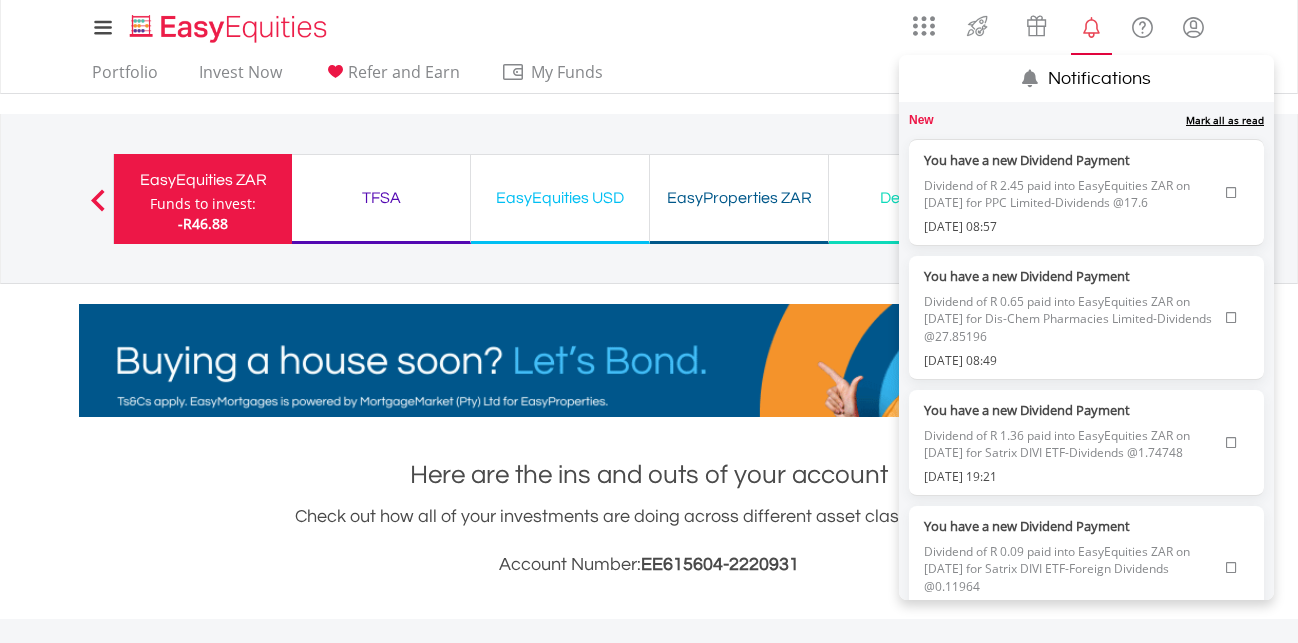 click at bounding box center [1231, 193] 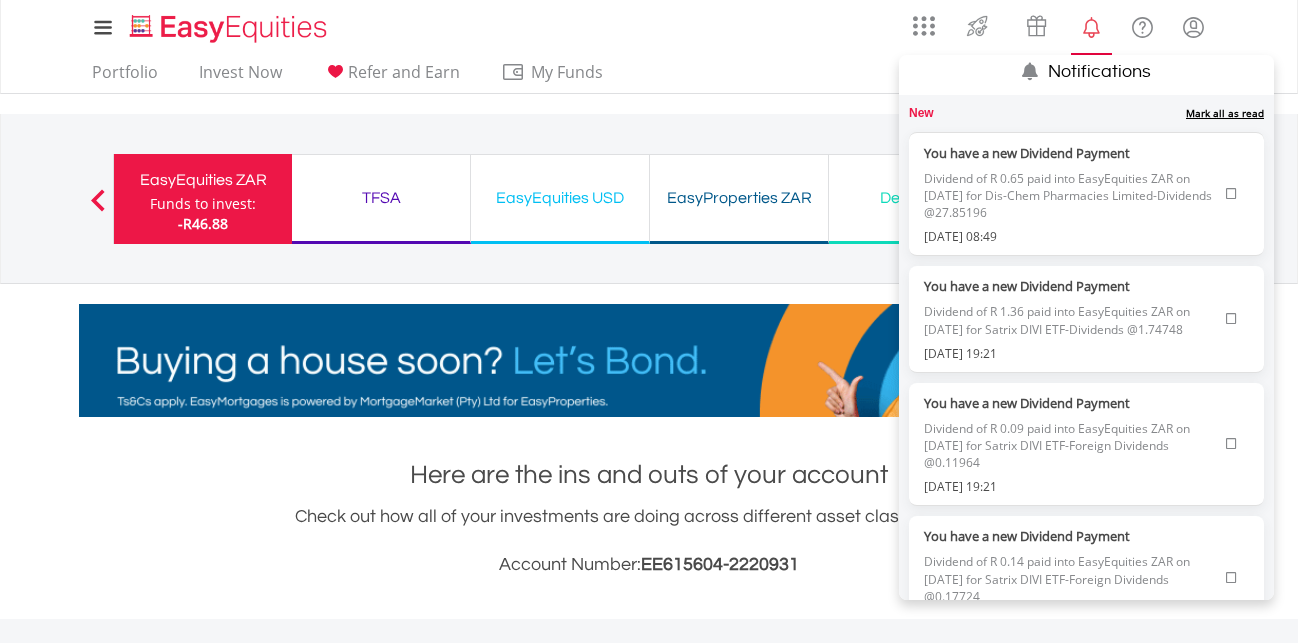scroll, scrollTop: 0, scrollLeft: 0, axis: both 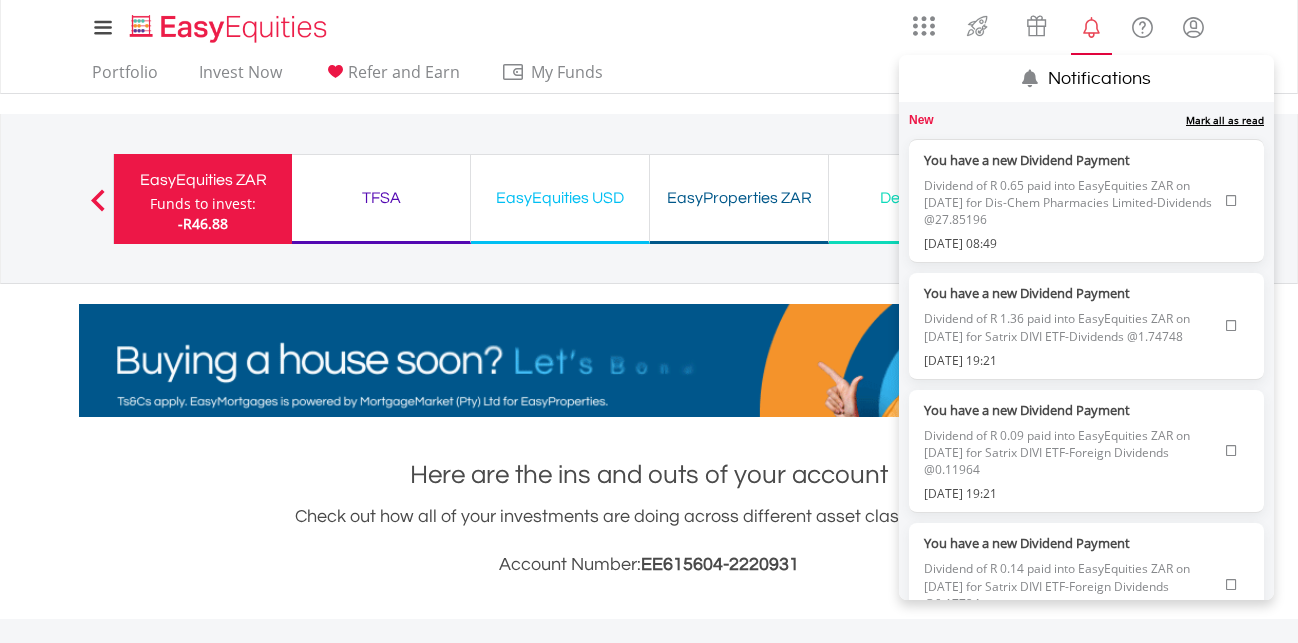 click at bounding box center (1231, 326) 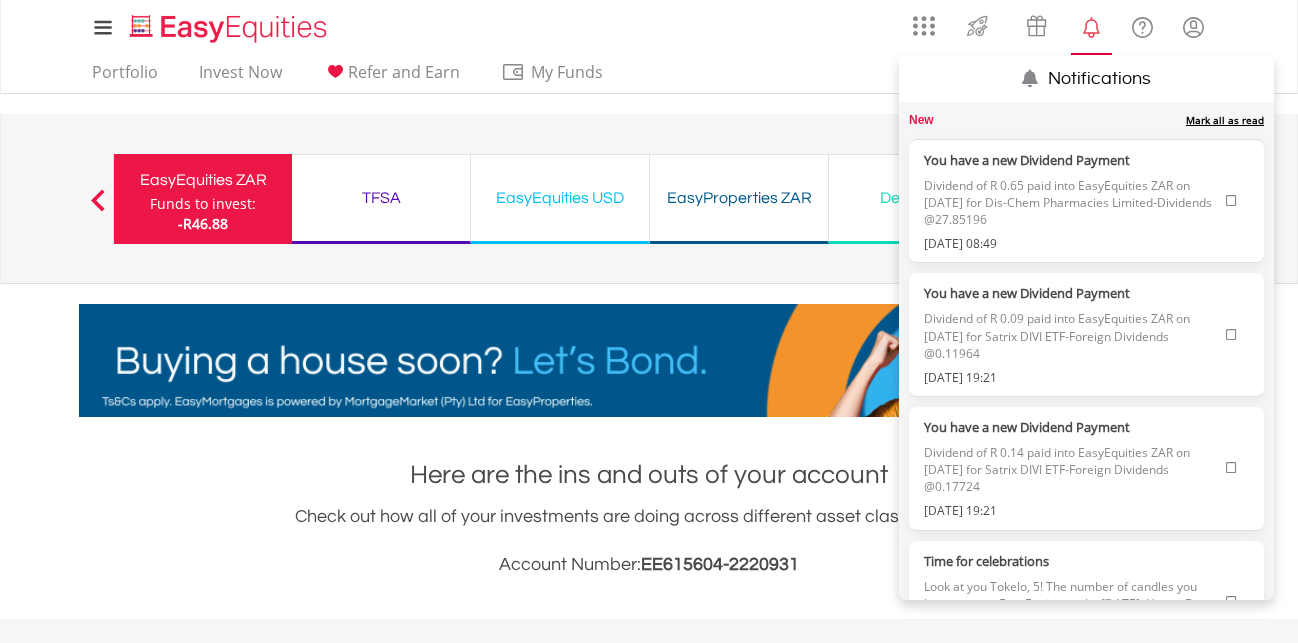 click at bounding box center (1231, 335) 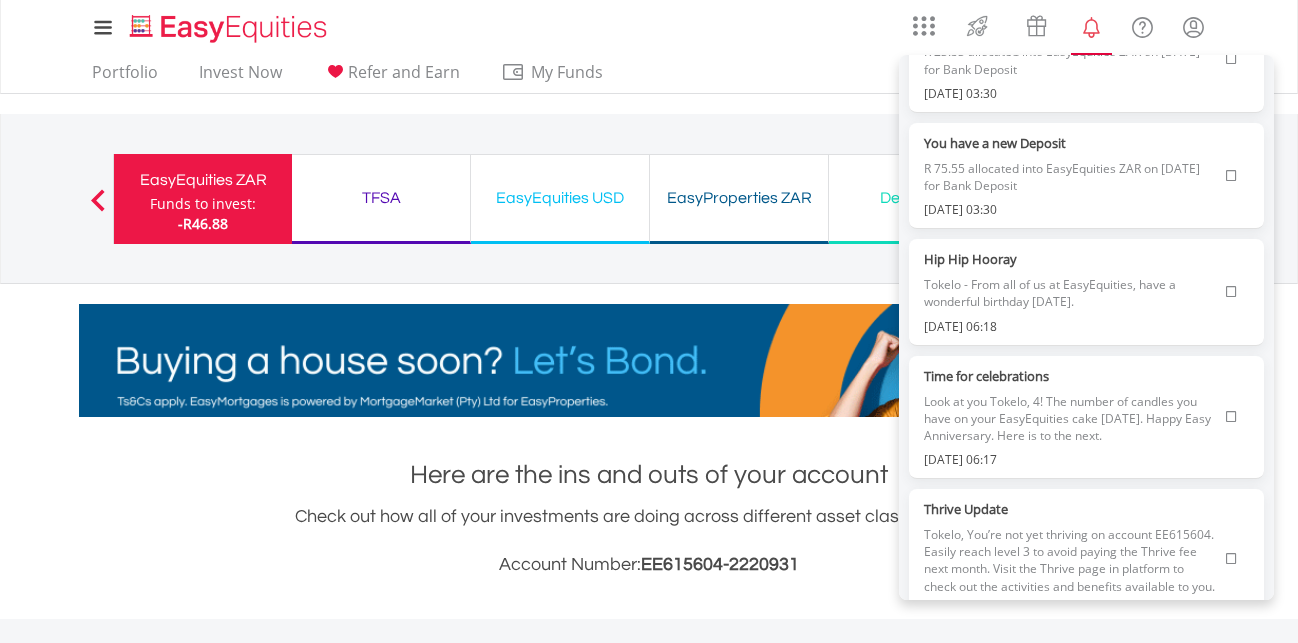 scroll, scrollTop: 0, scrollLeft: 0, axis: both 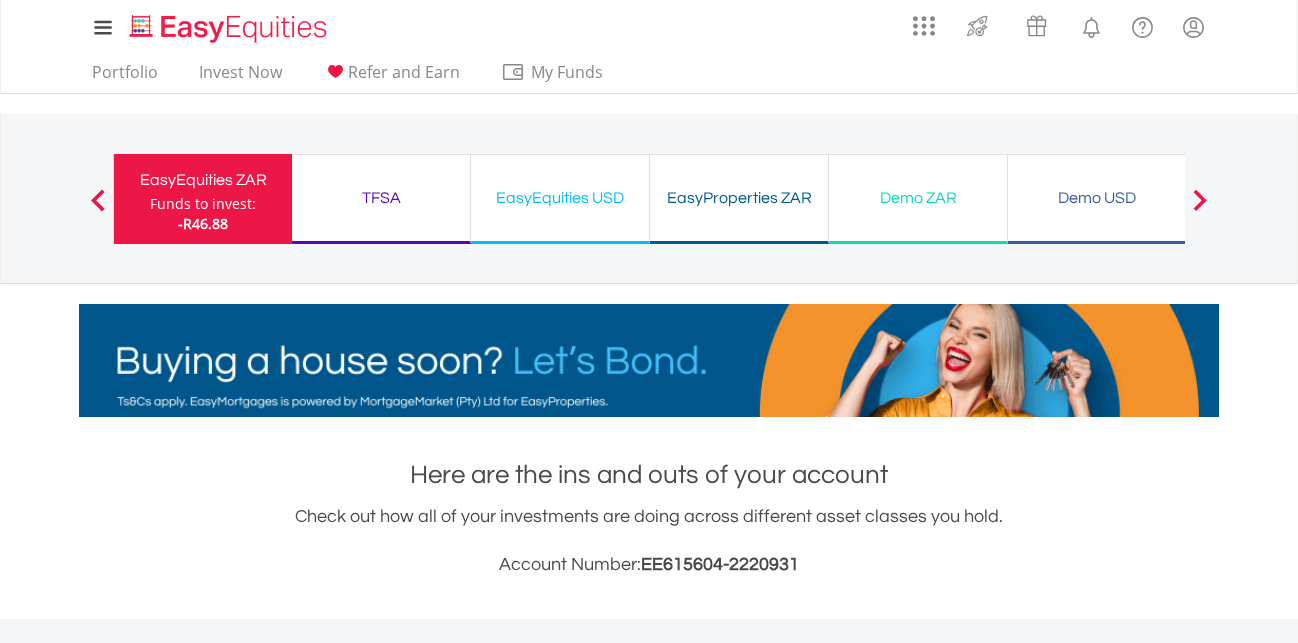click on "EasyProperties ZAR" at bounding box center (739, 198) 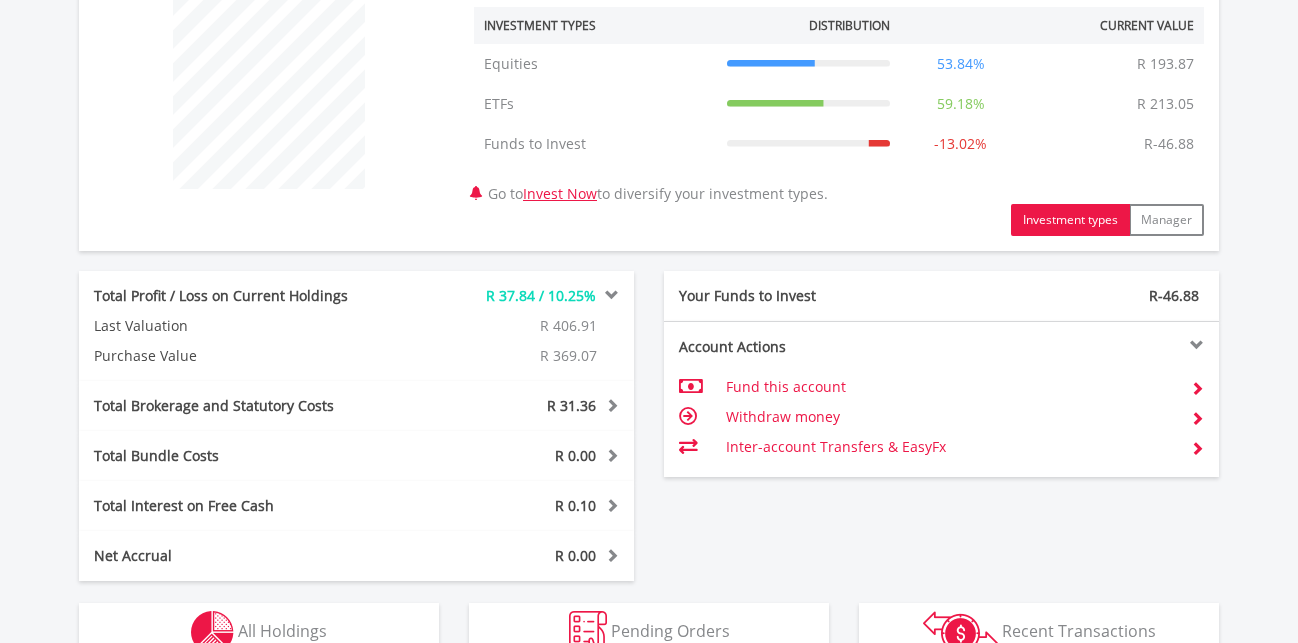 scroll, scrollTop: 740, scrollLeft: 0, axis: vertical 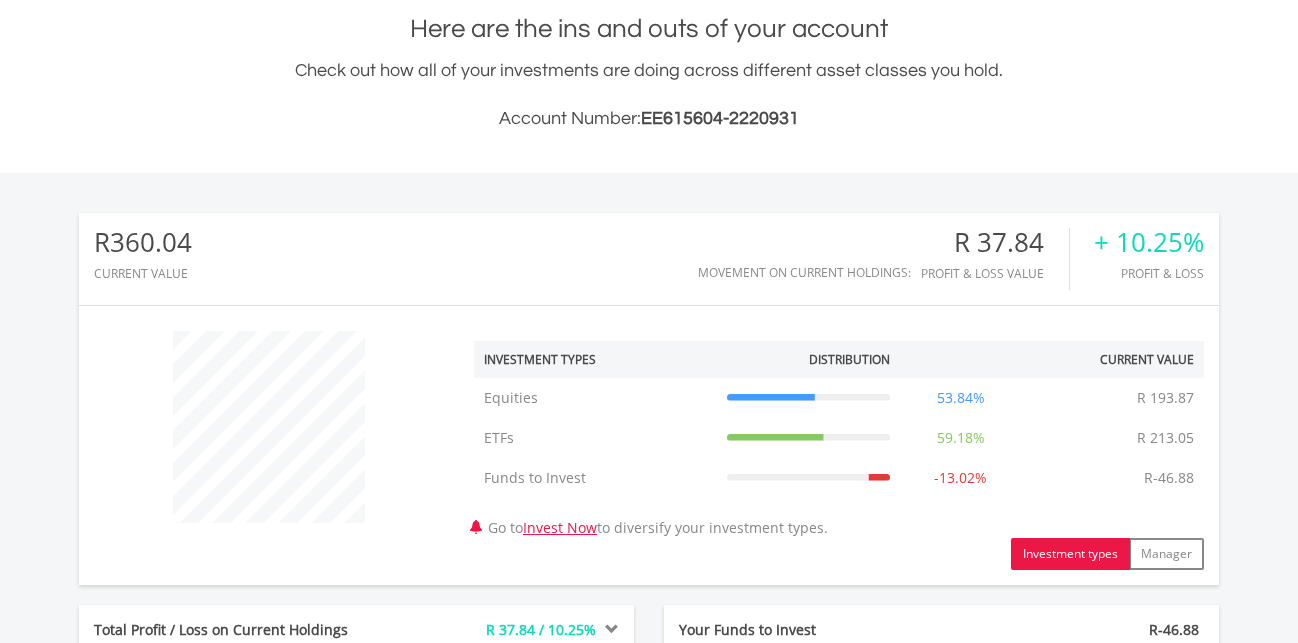 click on "+ 10.25%" at bounding box center (1149, 242) 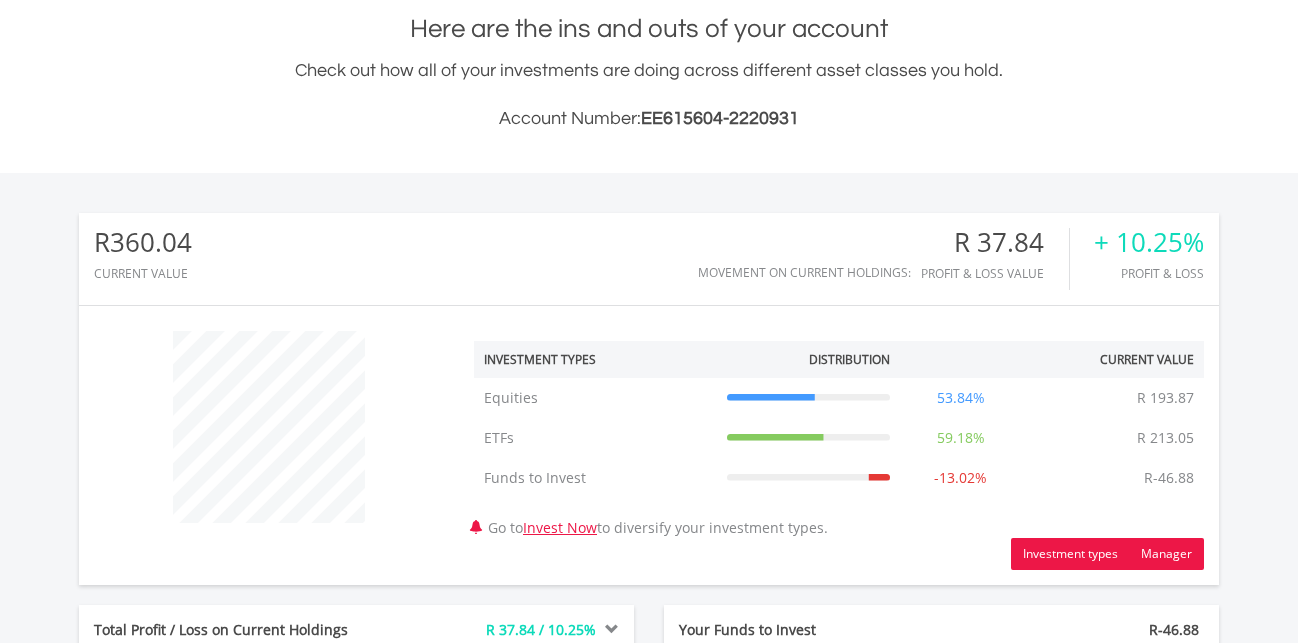 click on "Manager" at bounding box center (1166, 554) 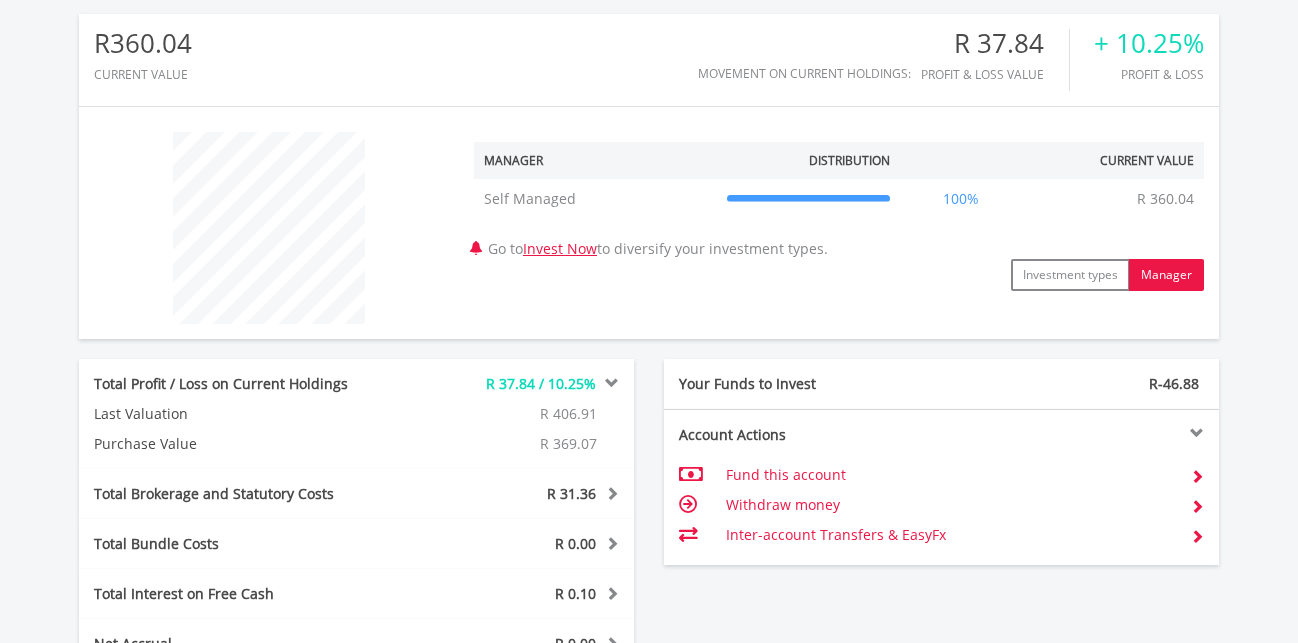 scroll, scrollTop: 752, scrollLeft: 0, axis: vertical 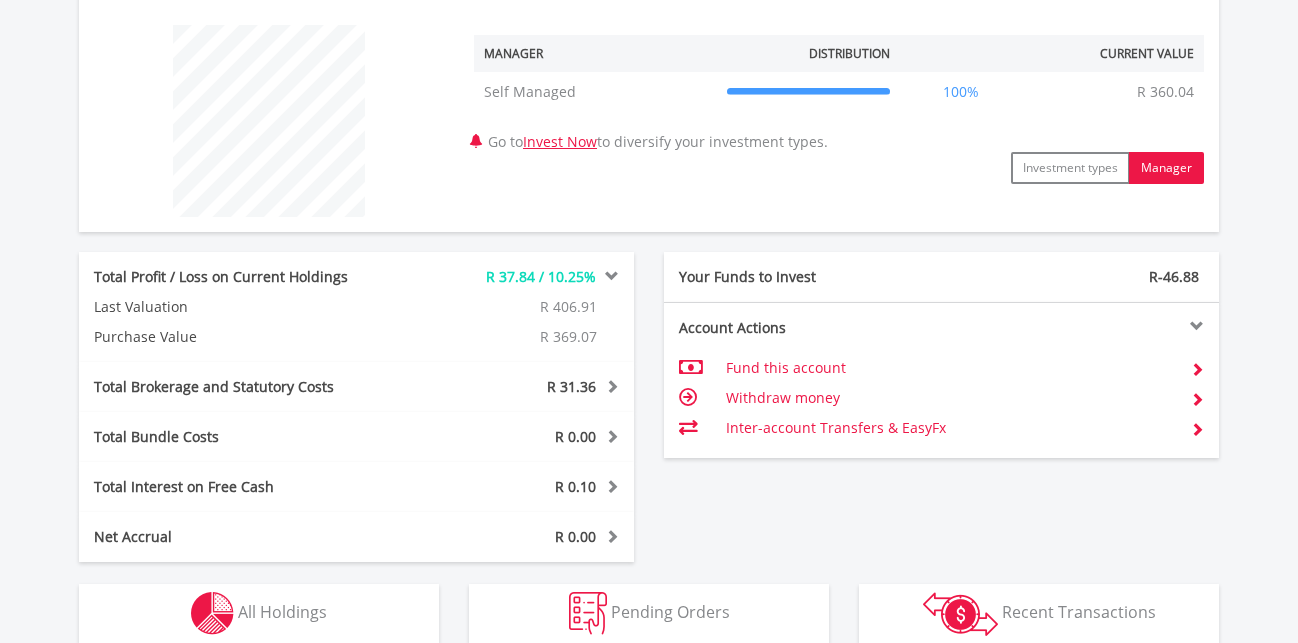click at bounding box center [609, 276] 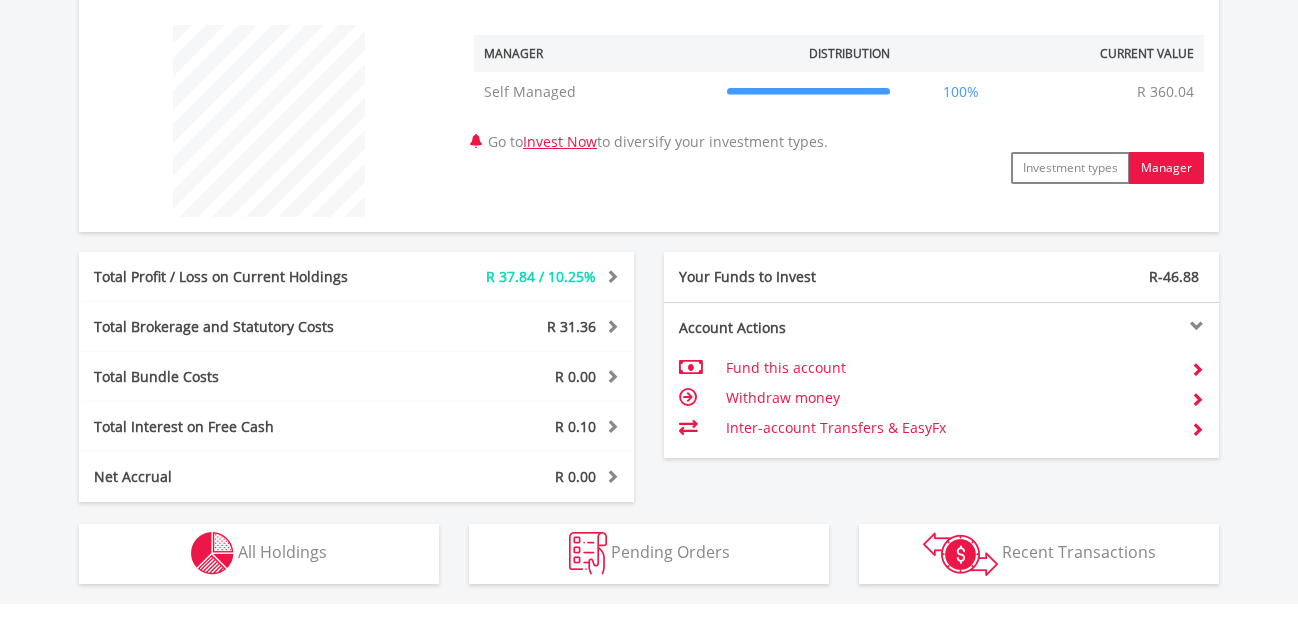 scroll, scrollTop: 751, scrollLeft: 0, axis: vertical 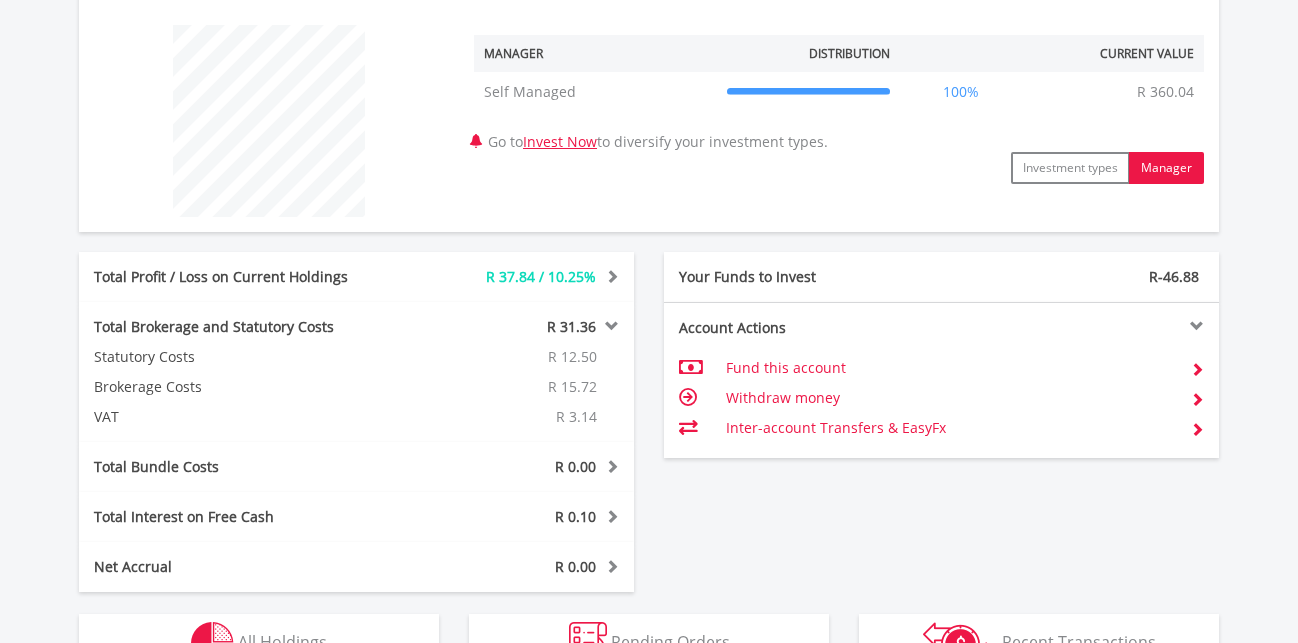 click on "R 0.00" at bounding box center [518, 467] 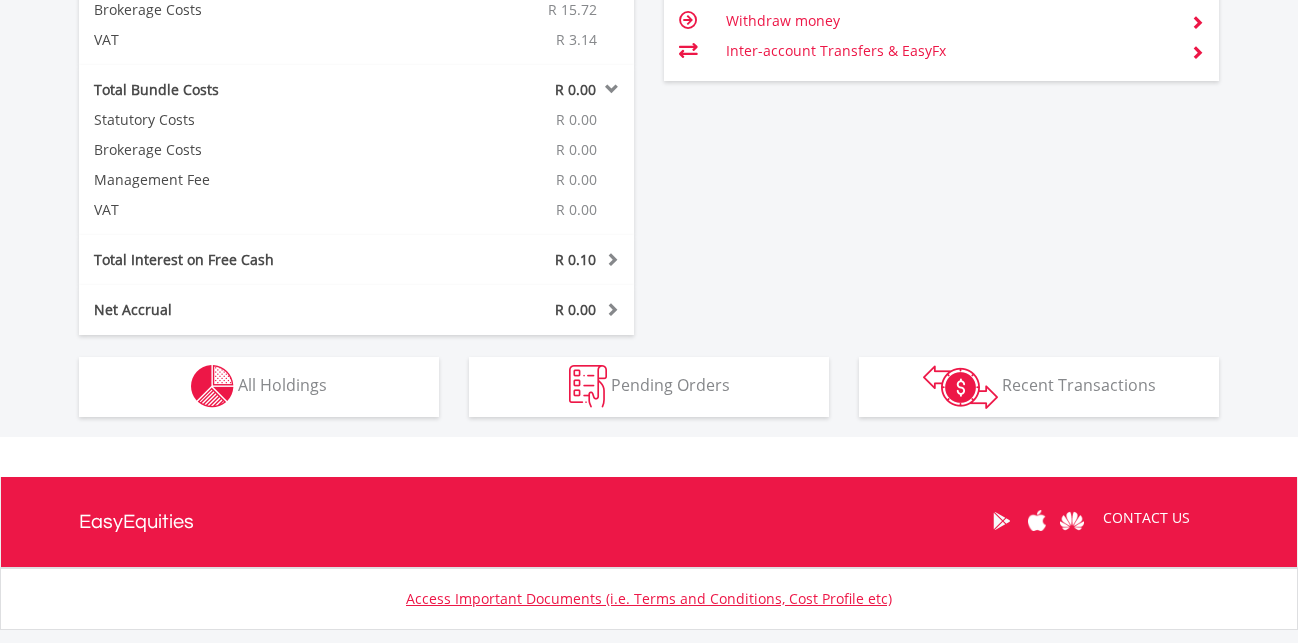 scroll, scrollTop: 1160, scrollLeft: 0, axis: vertical 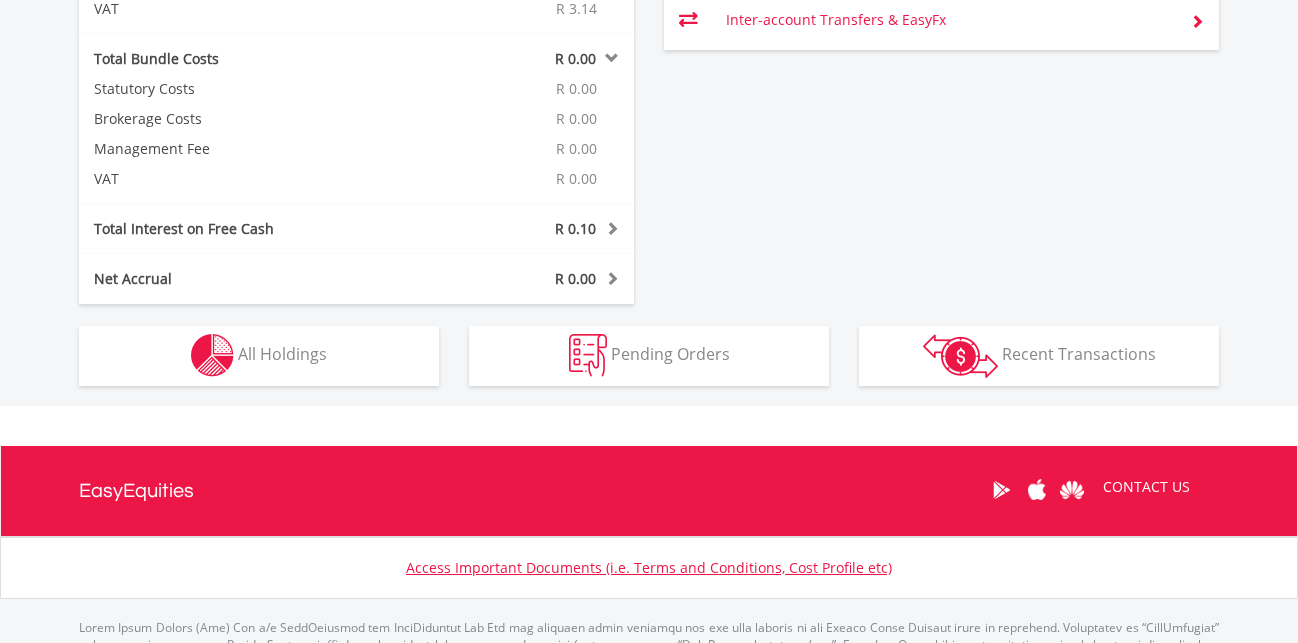 click at bounding box center (609, 228) 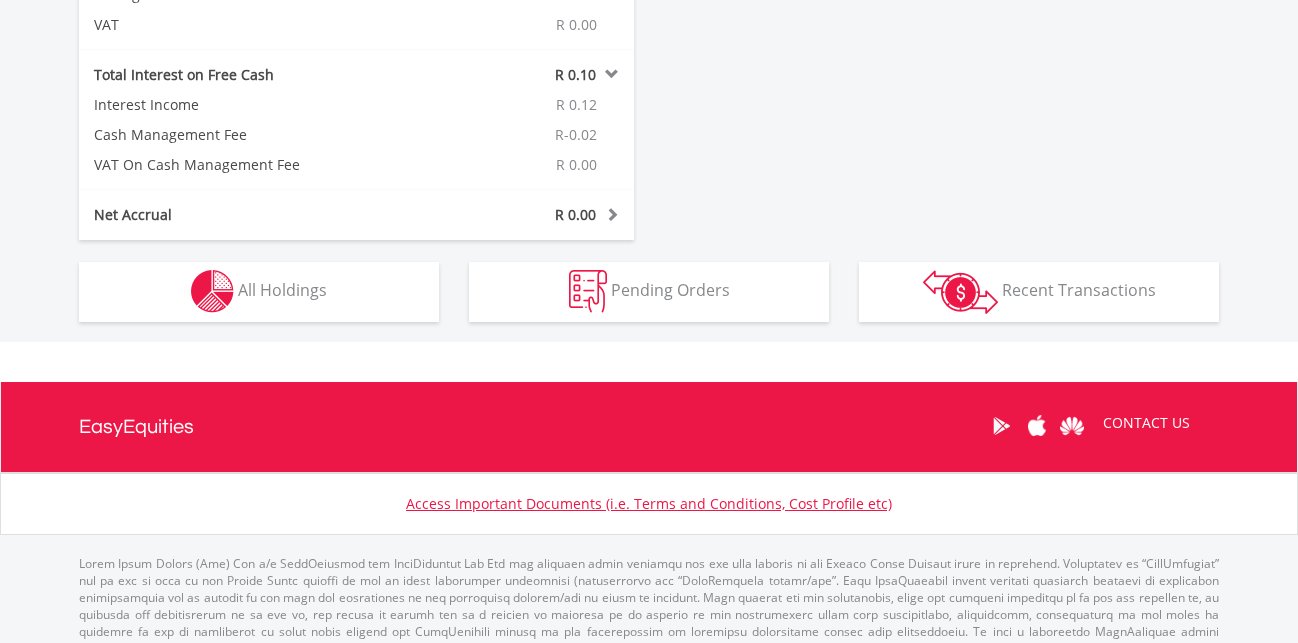scroll, scrollTop: 1341, scrollLeft: 0, axis: vertical 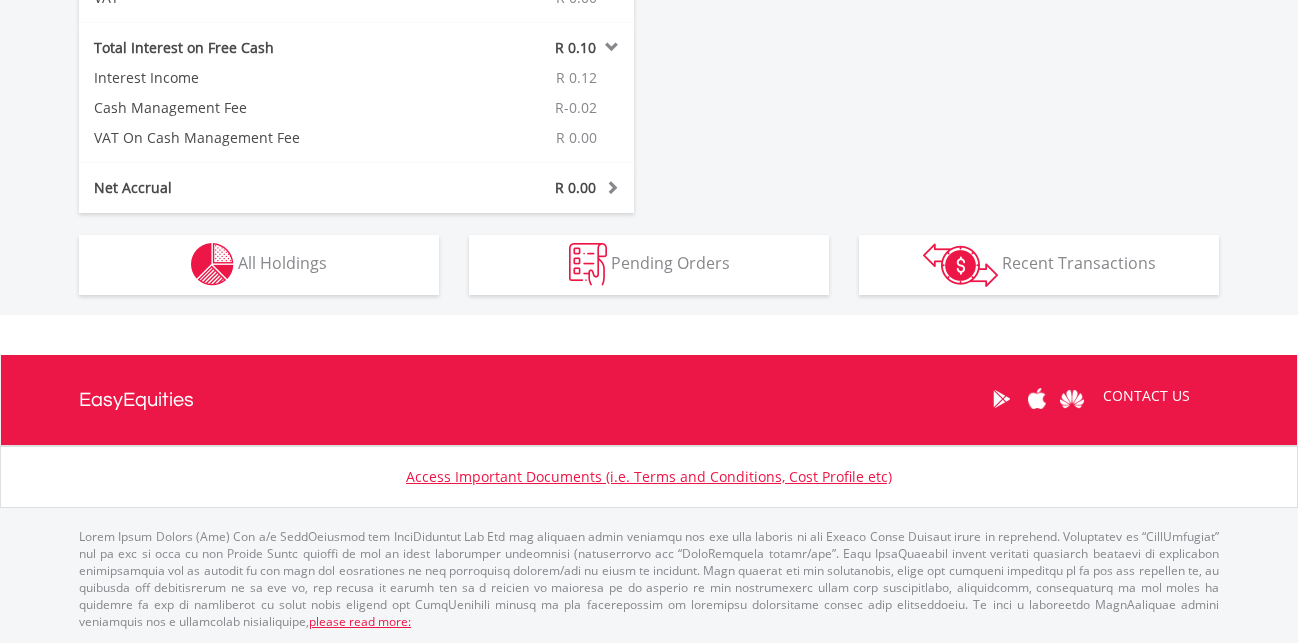 click on "R 0.00" at bounding box center [575, 187] 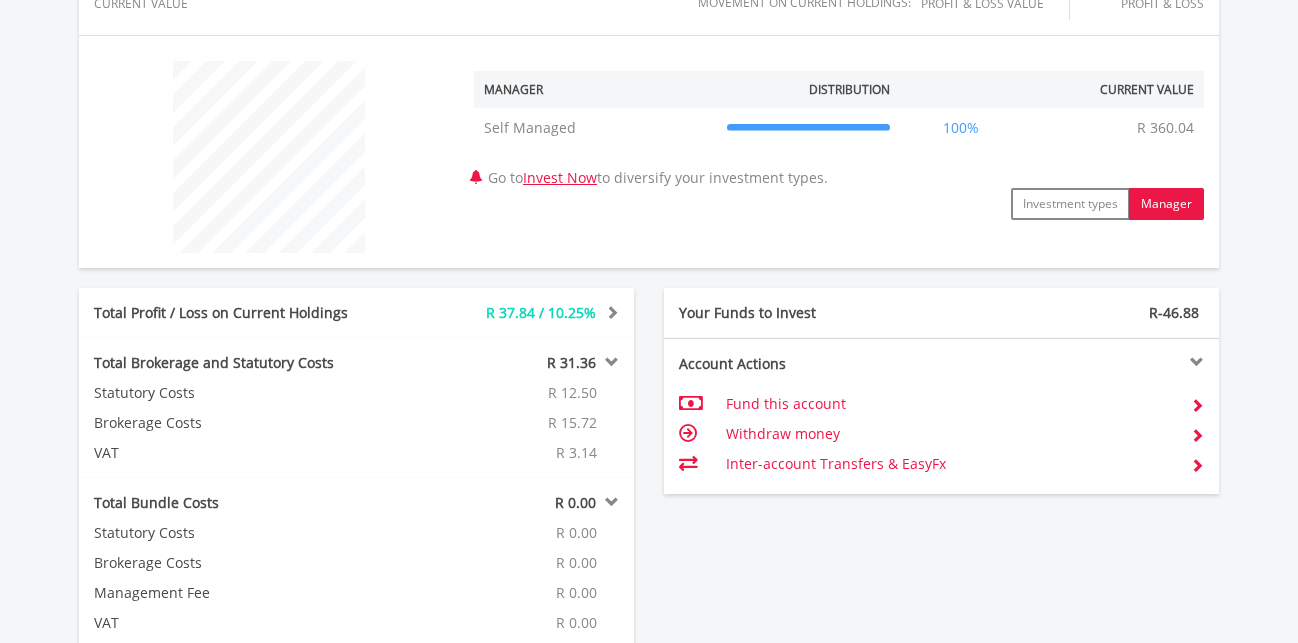 scroll, scrollTop: 627, scrollLeft: 0, axis: vertical 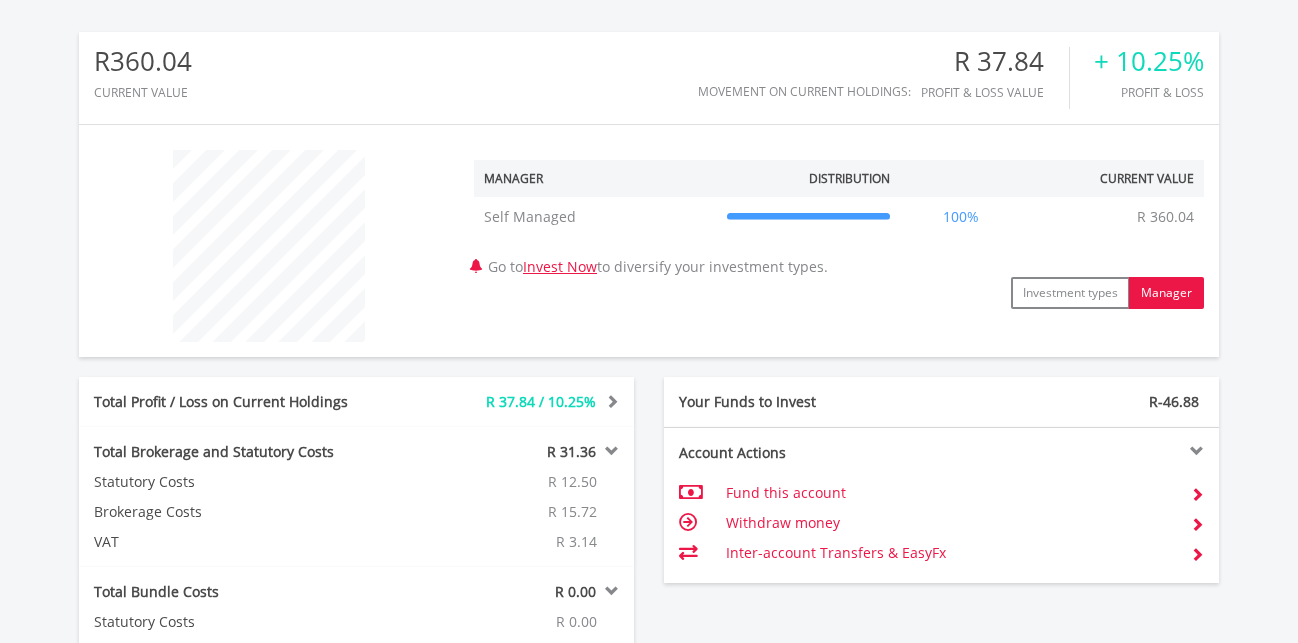 click at bounding box center (609, 401) 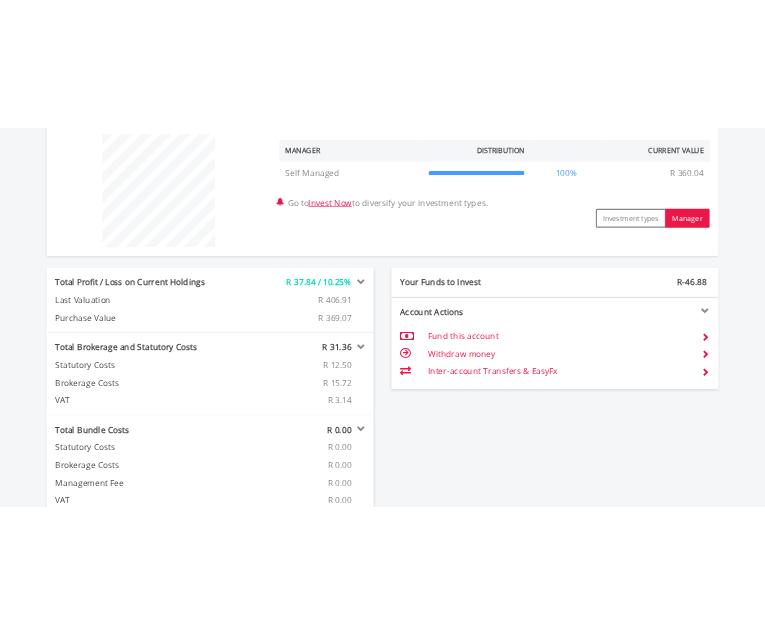 scroll, scrollTop: 729, scrollLeft: 0, axis: vertical 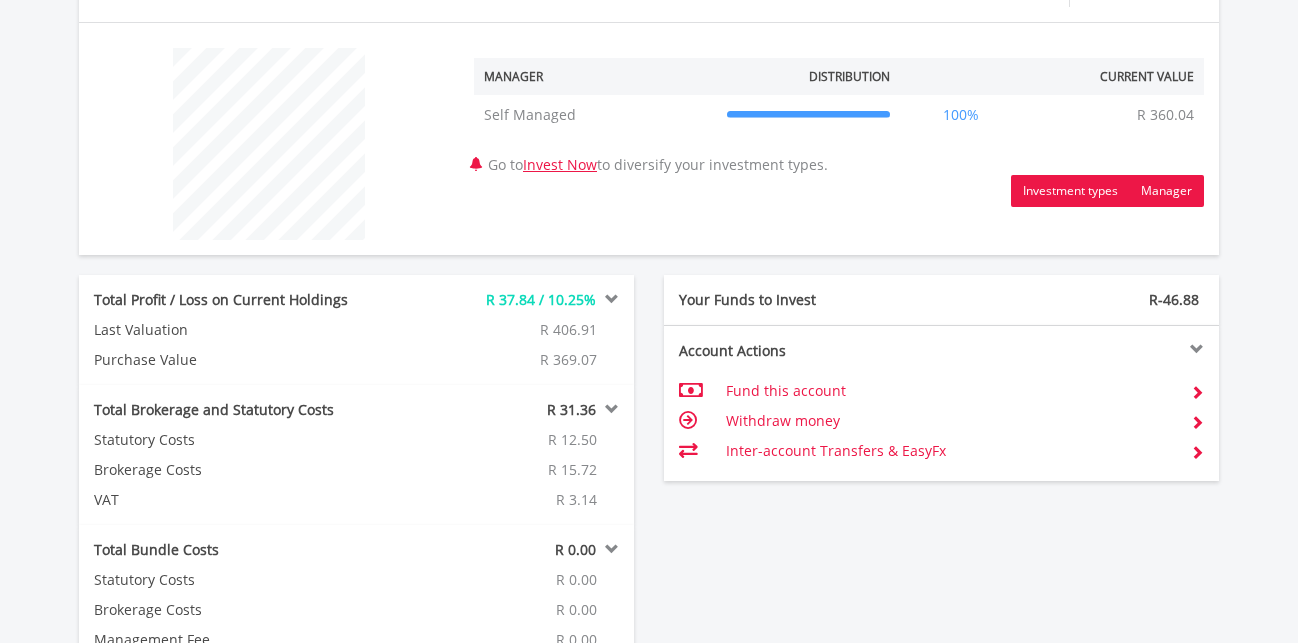 click on "Investment types" at bounding box center (1070, 191) 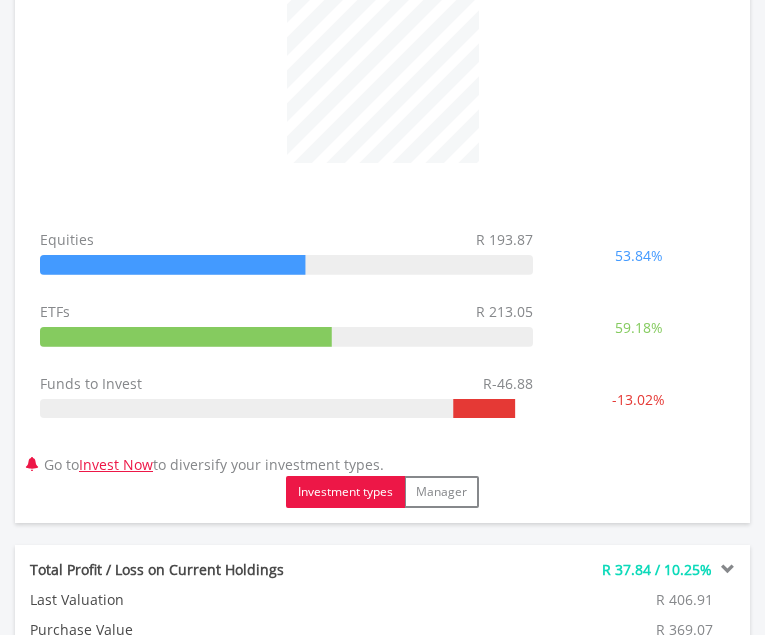 scroll, scrollTop: 192, scrollLeft: 240, axis: both 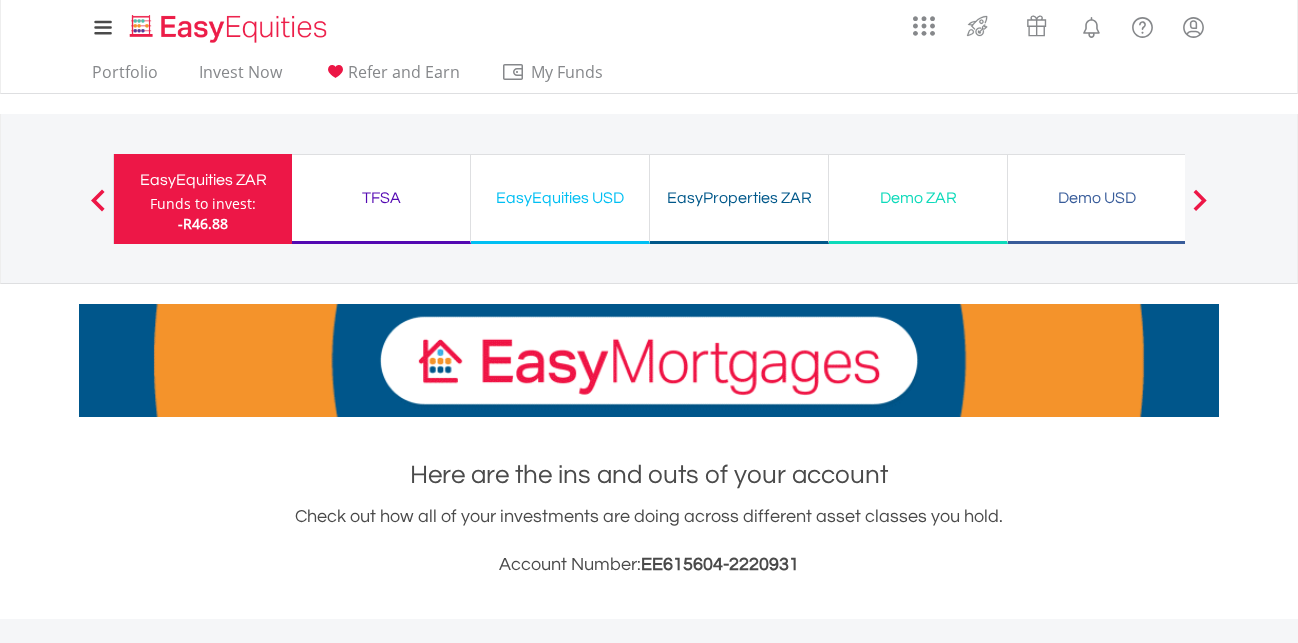 click on "Funds to invest:" at bounding box center [203, 204] 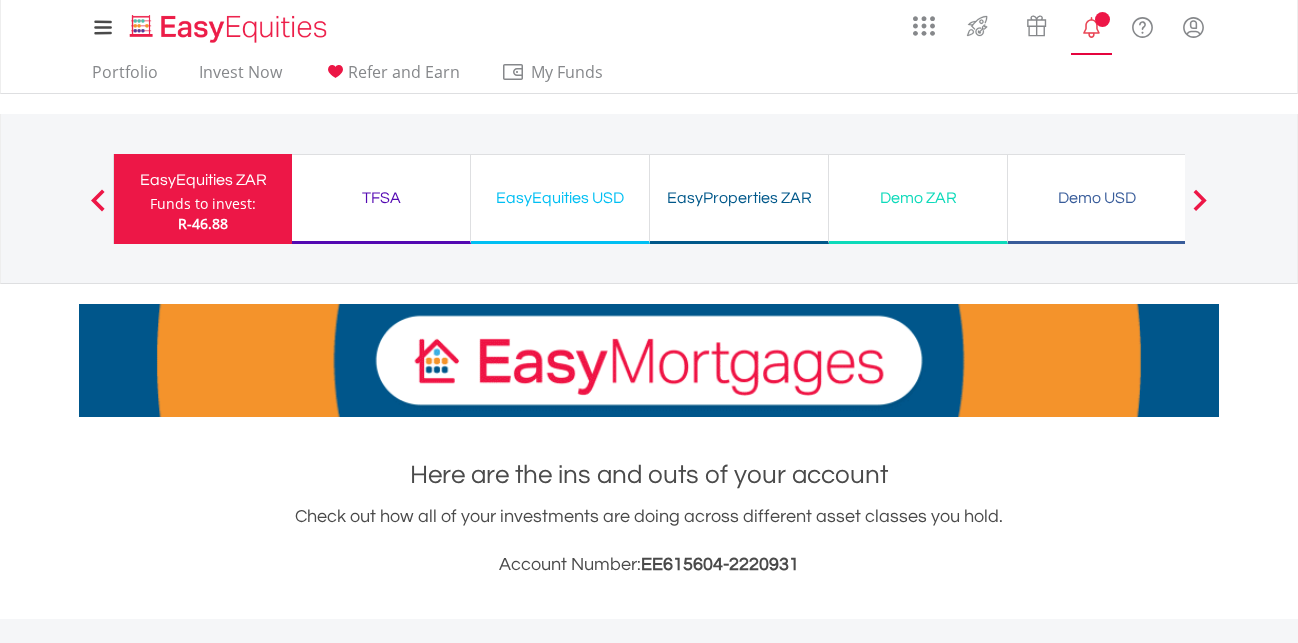 scroll, scrollTop: 0, scrollLeft: 0, axis: both 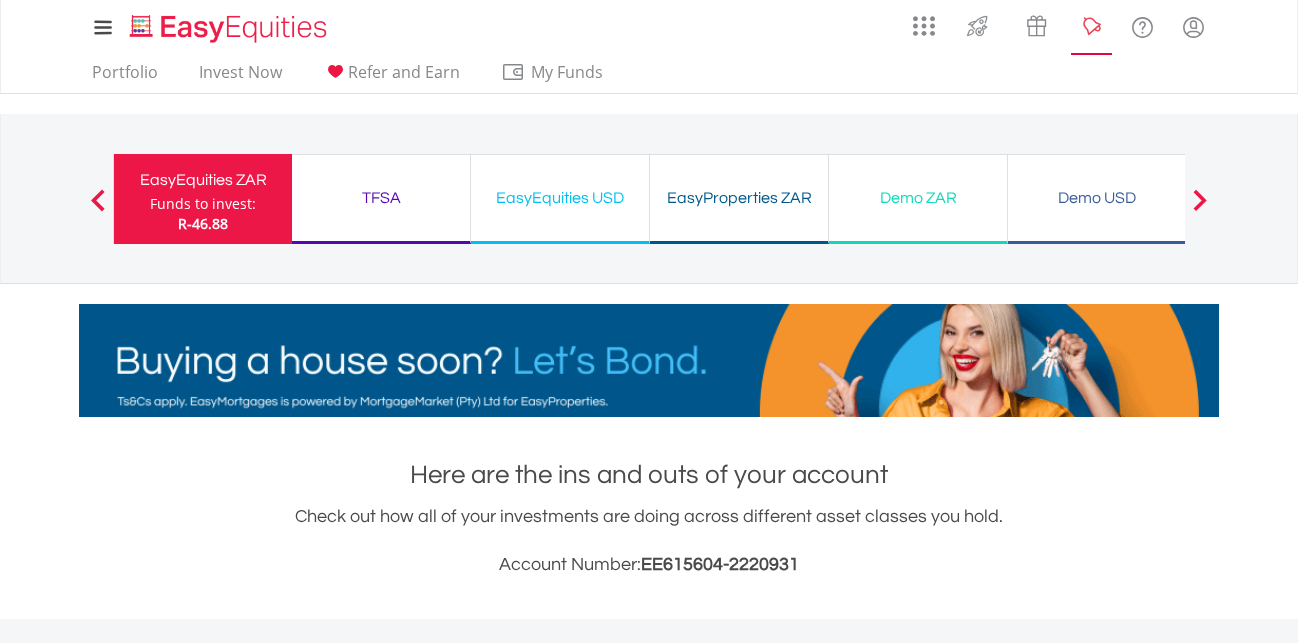 drag, startPoint x: 1092, startPoint y: 28, endPoint x: 1106, endPoint y: 28, distance: 14 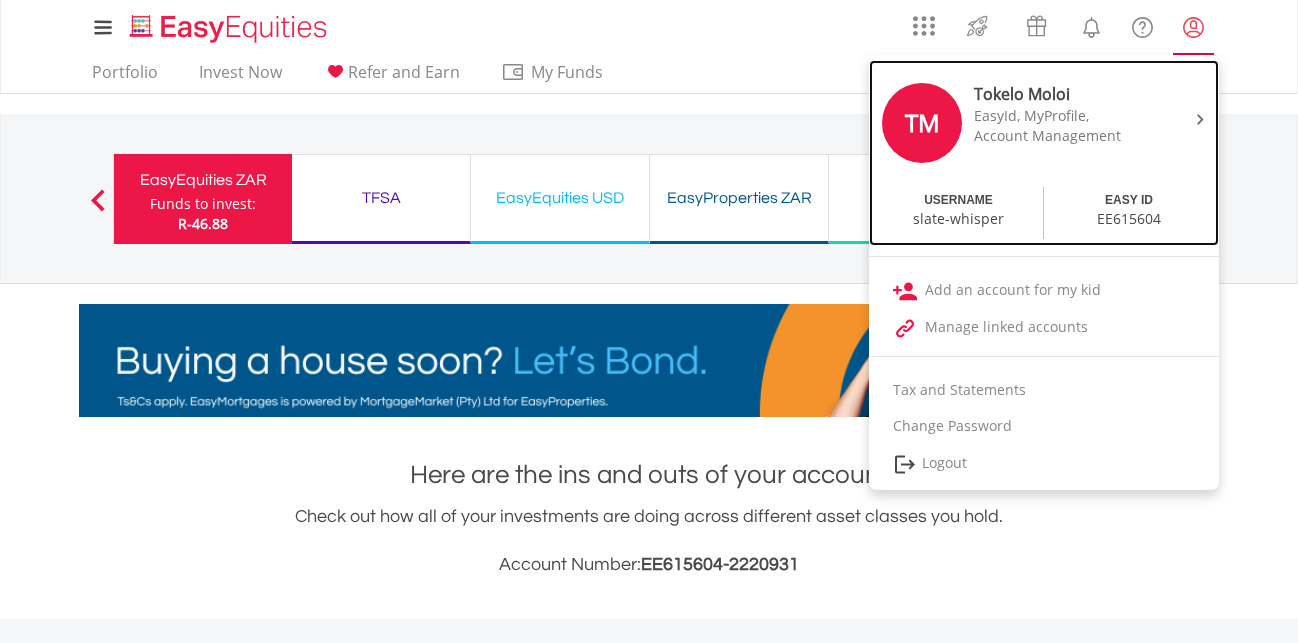 click on "slate-whisper" at bounding box center (958, 219) 